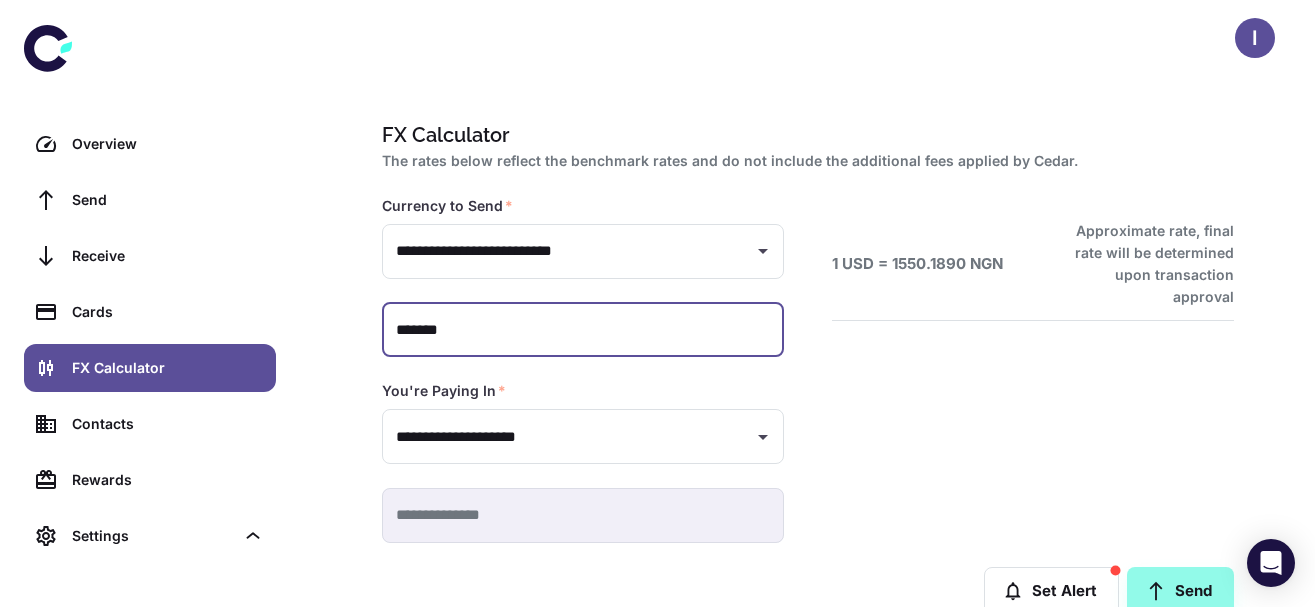 scroll, scrollTop: 0, scrollLeft: 0, axis: both 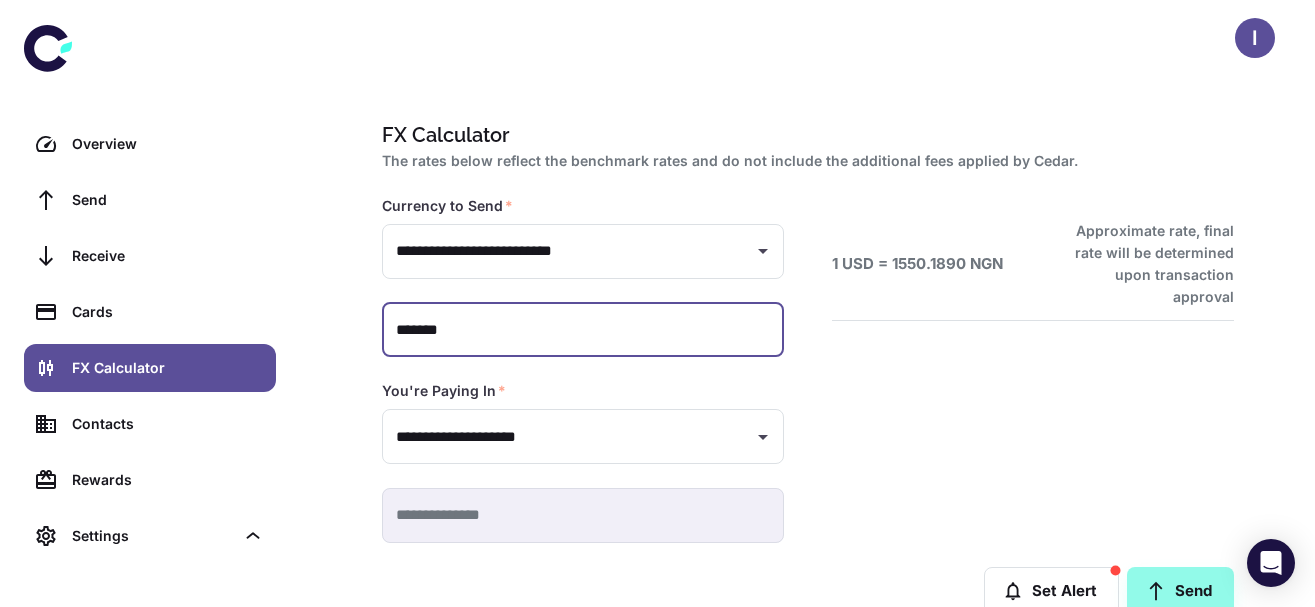 type on "******" 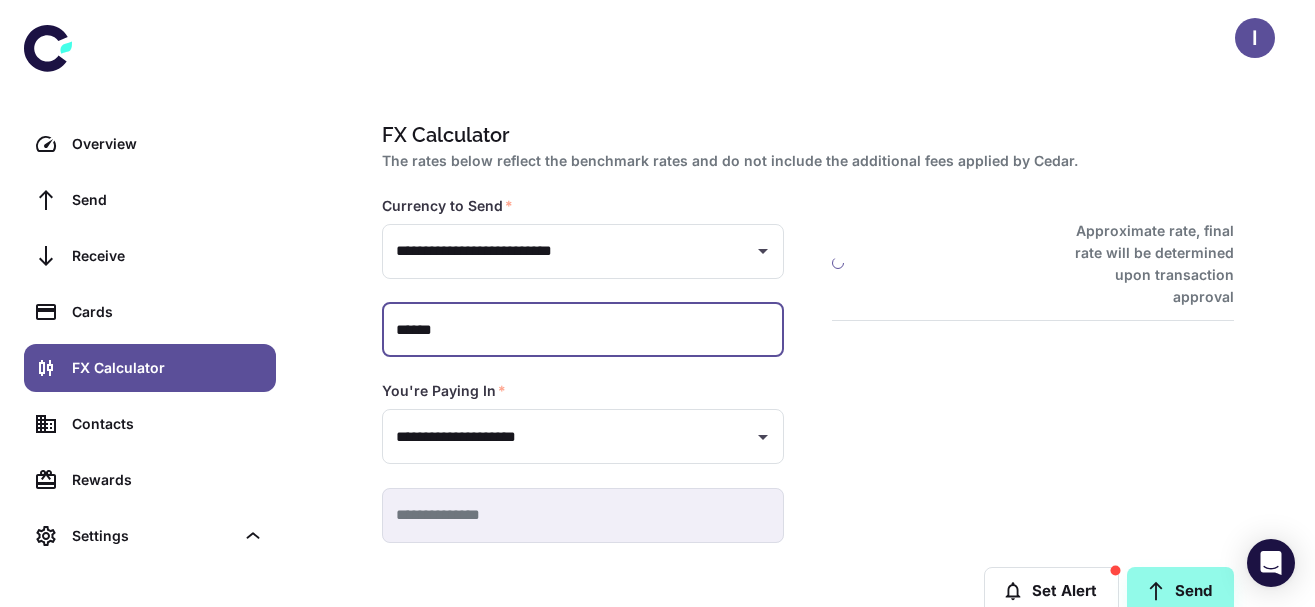 type 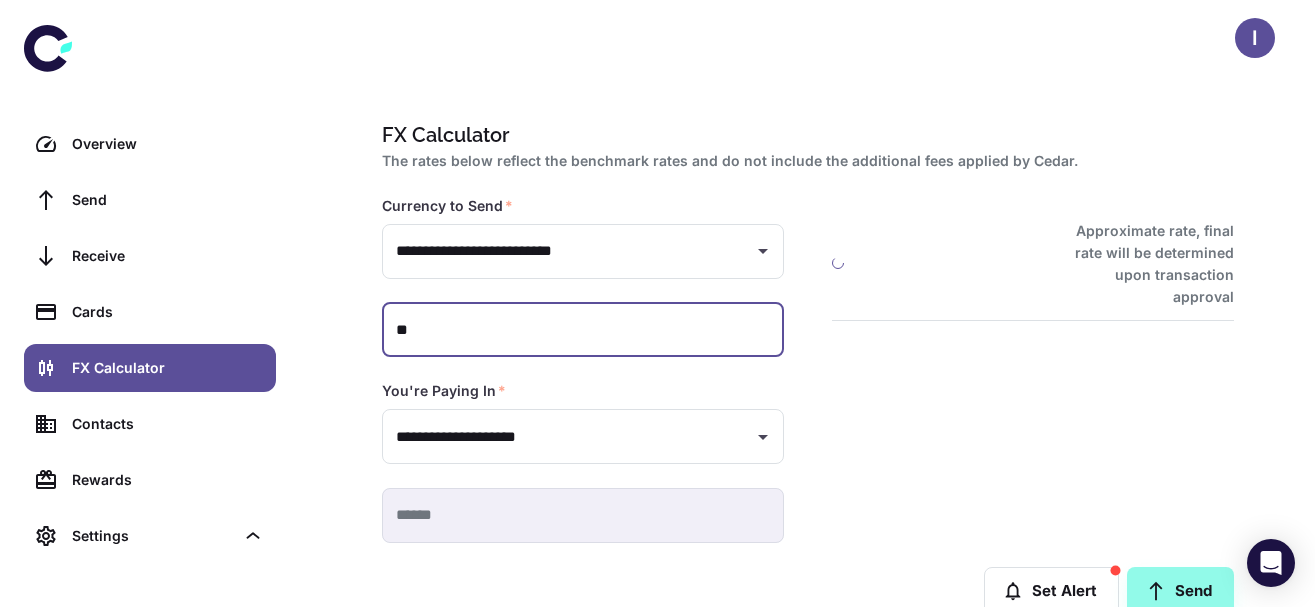 type on "*" 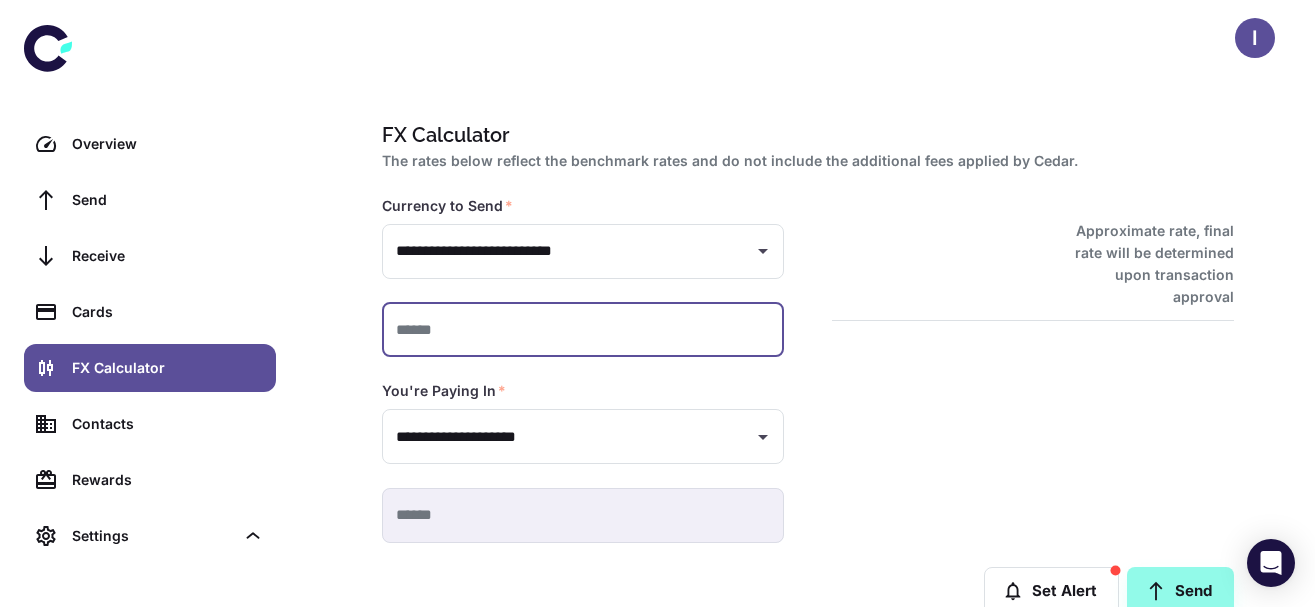 type on "*" 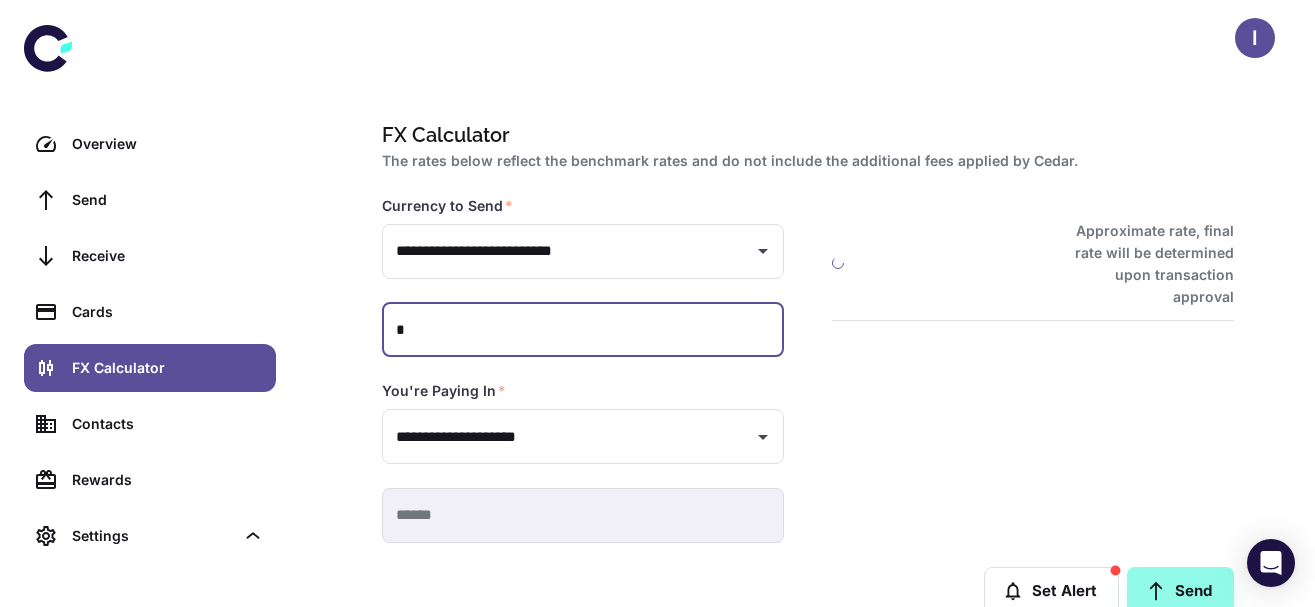 type on "*********" 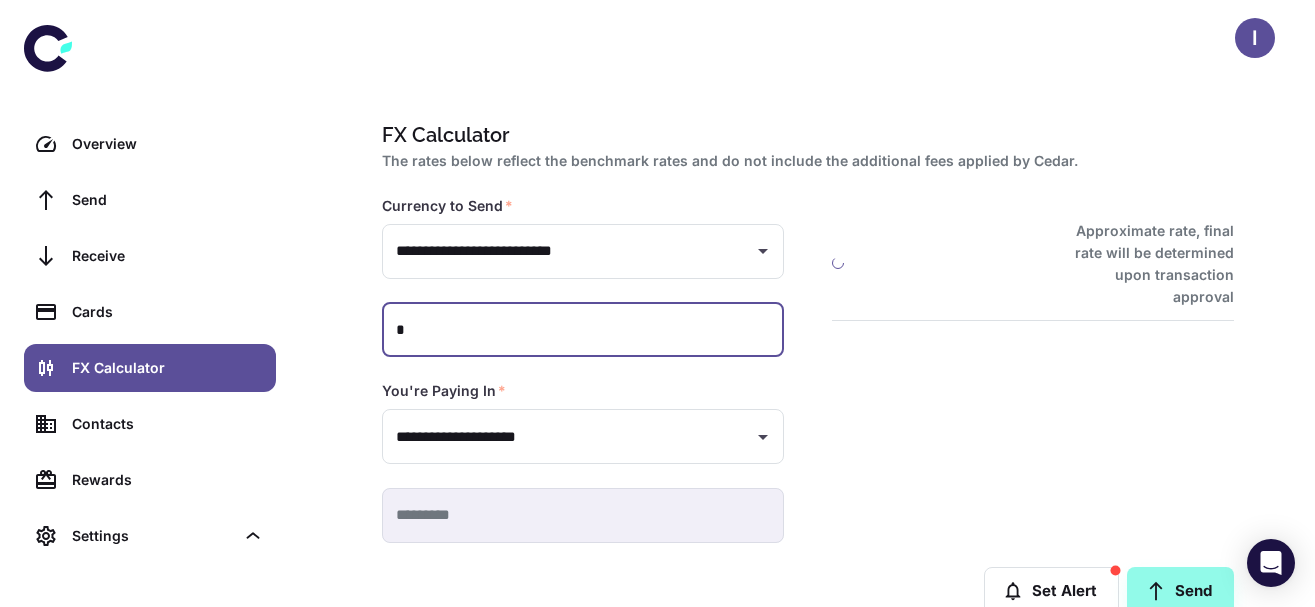 type on "**" 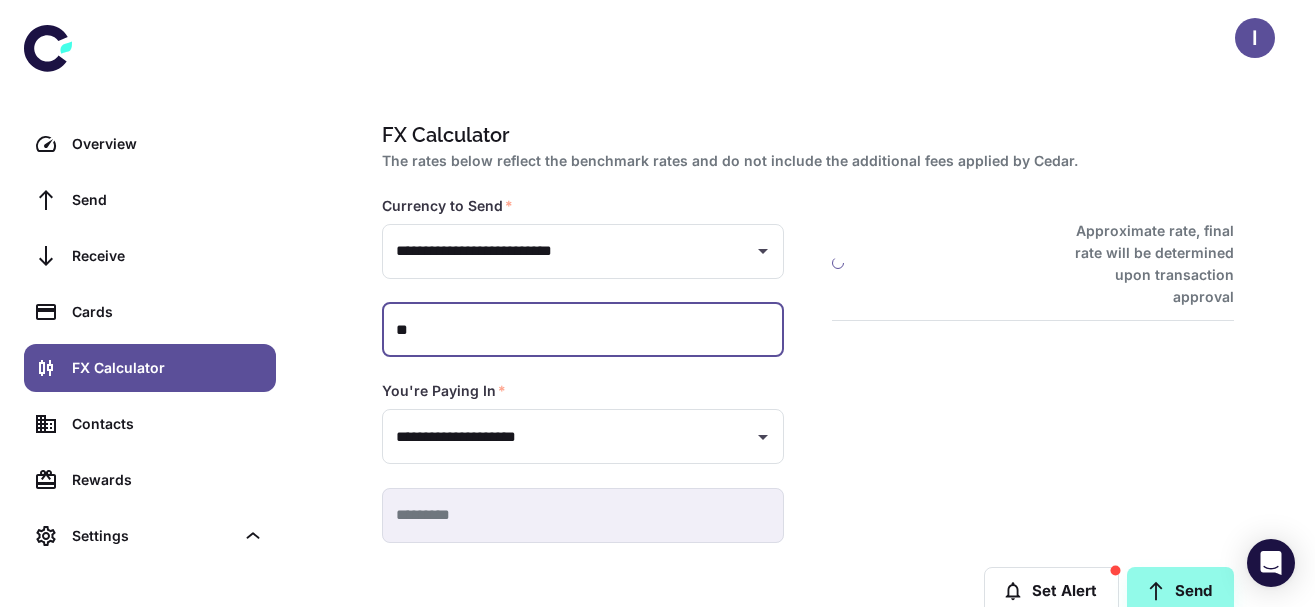 type 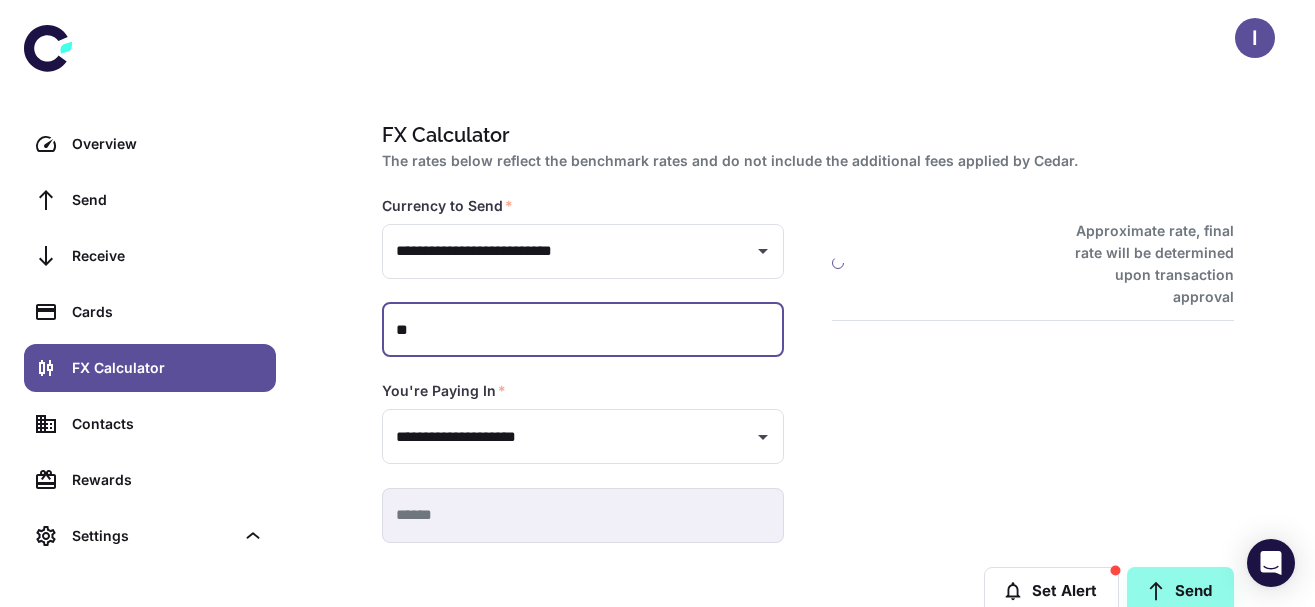 type on "***" 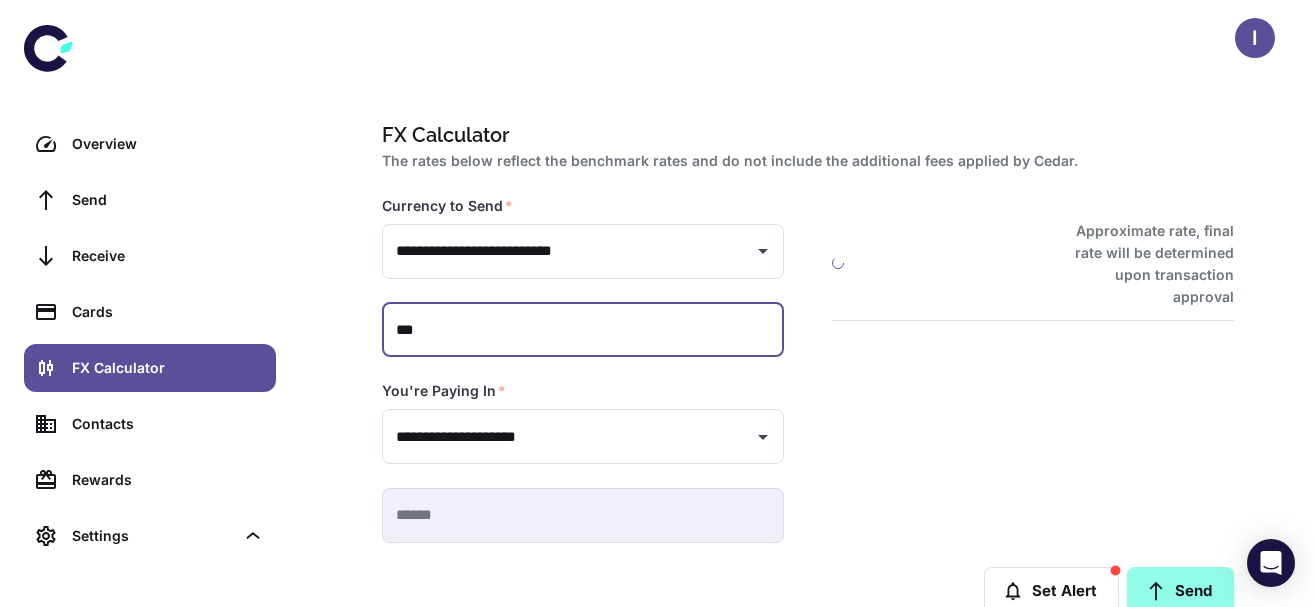 type on "**********" 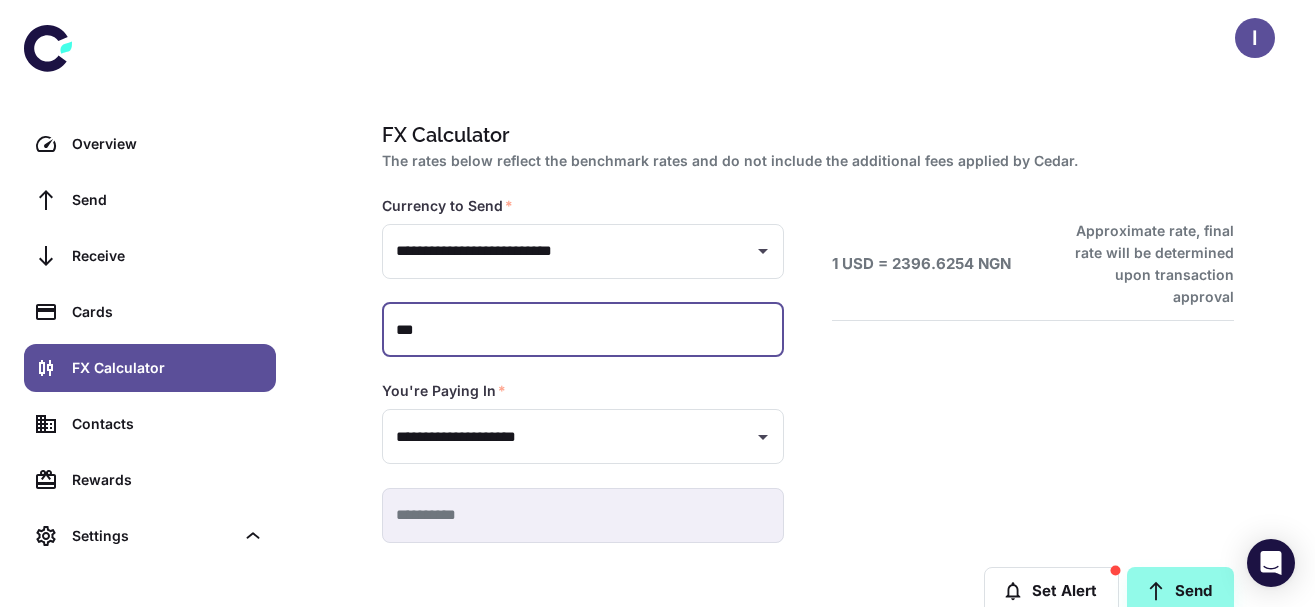 type on "*****" 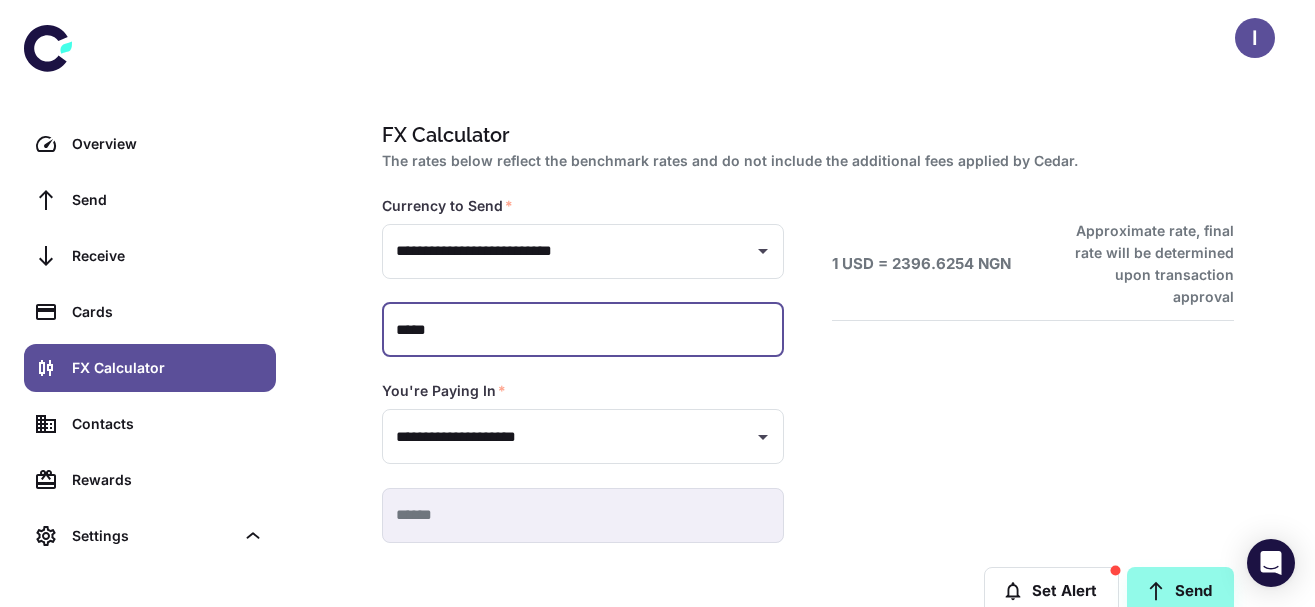 type on "**********" 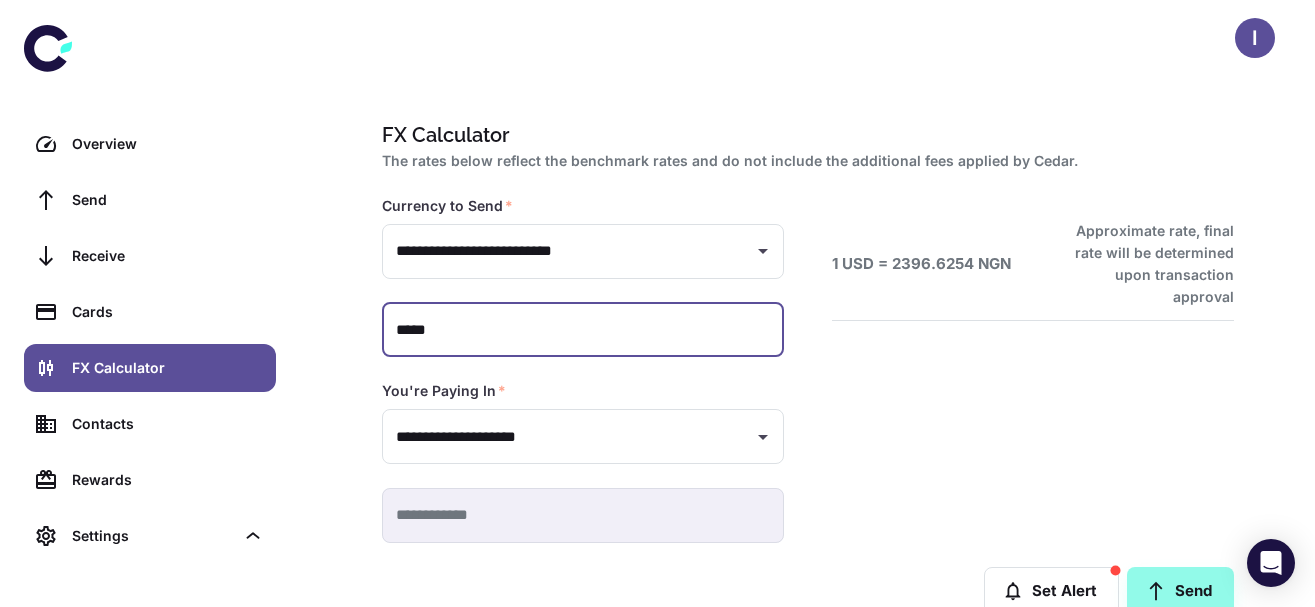 type on "******" 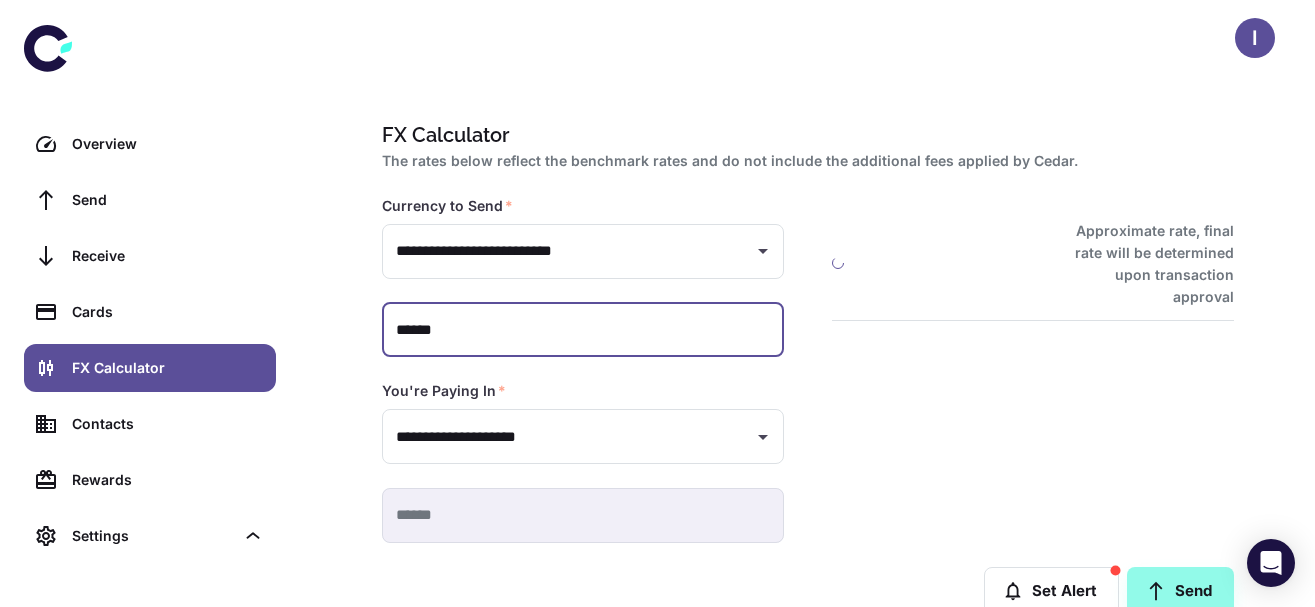 type on "**********" 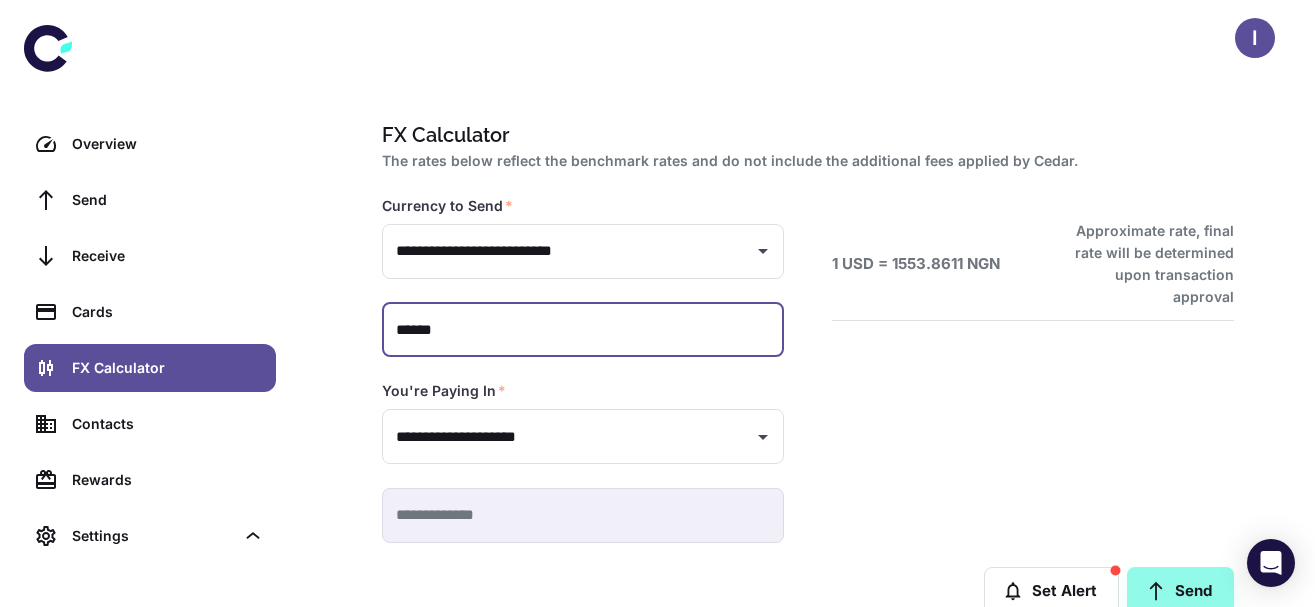 type on "*******" 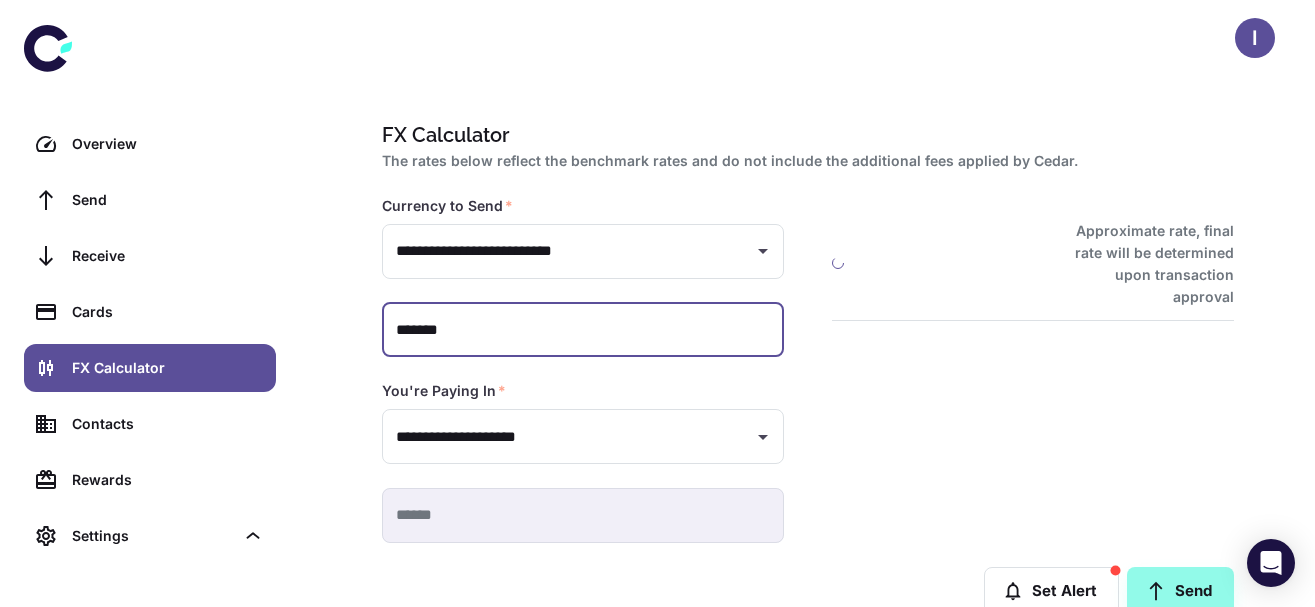 type on "**********" 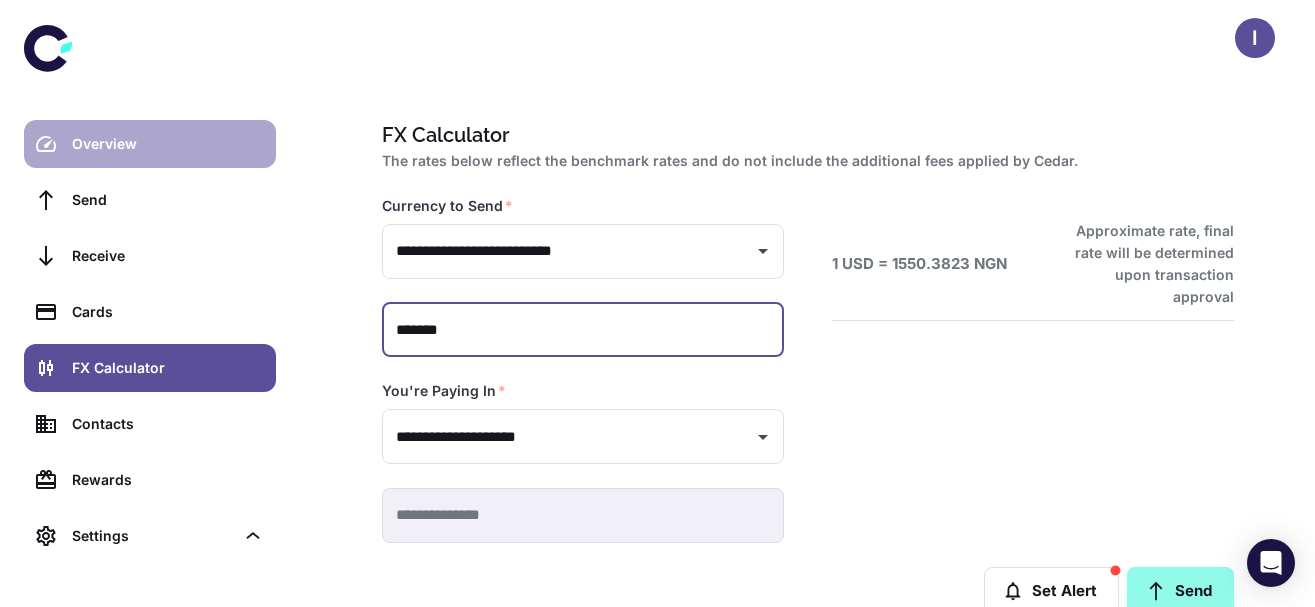 type on "*******" 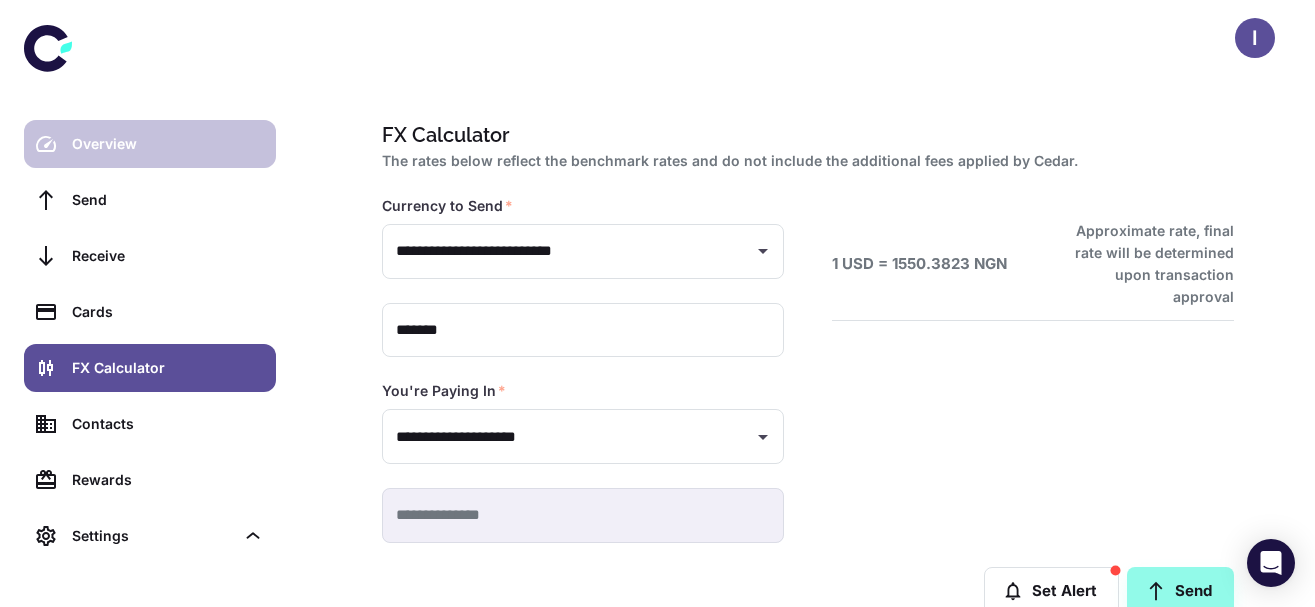 click on "Overview" at bounding box center (168, 144) 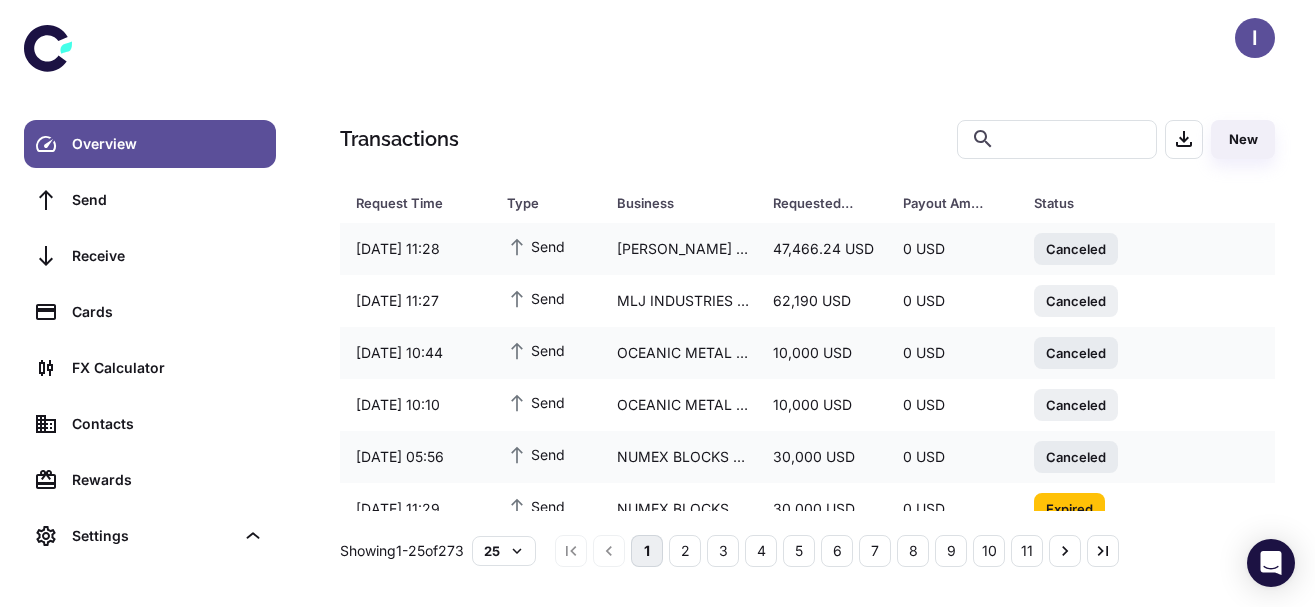 scroll, scrollTop: 0, scrollLeft: 0, axis: both 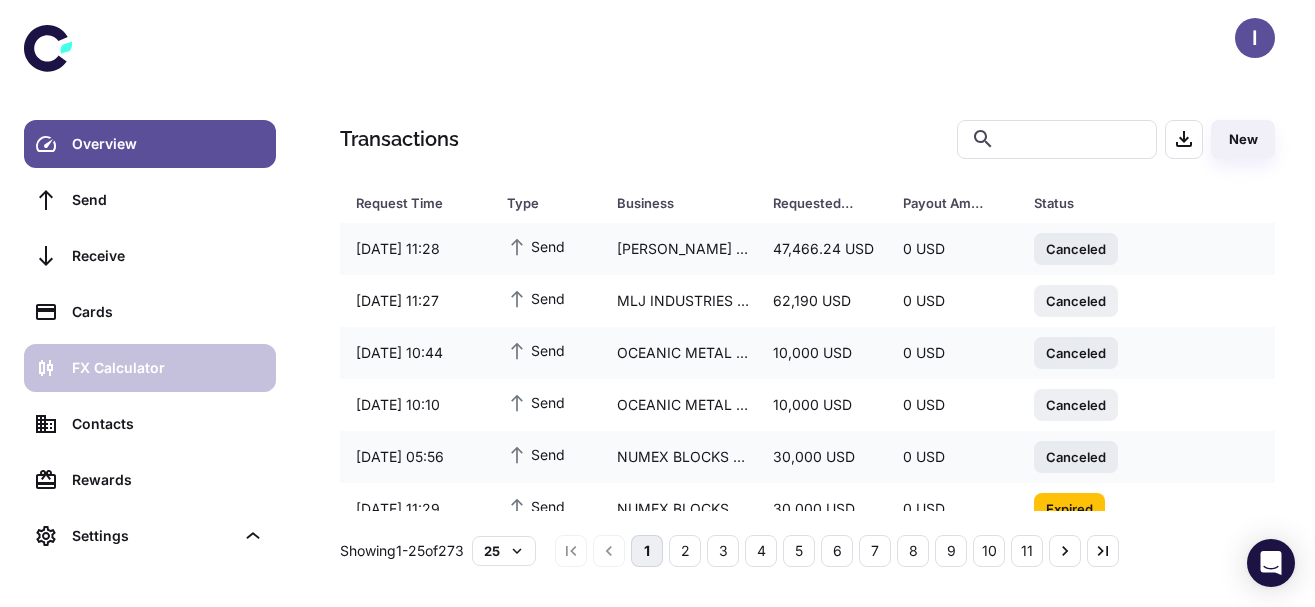 click on "FX Calculator" at bounding box center [168, 368] 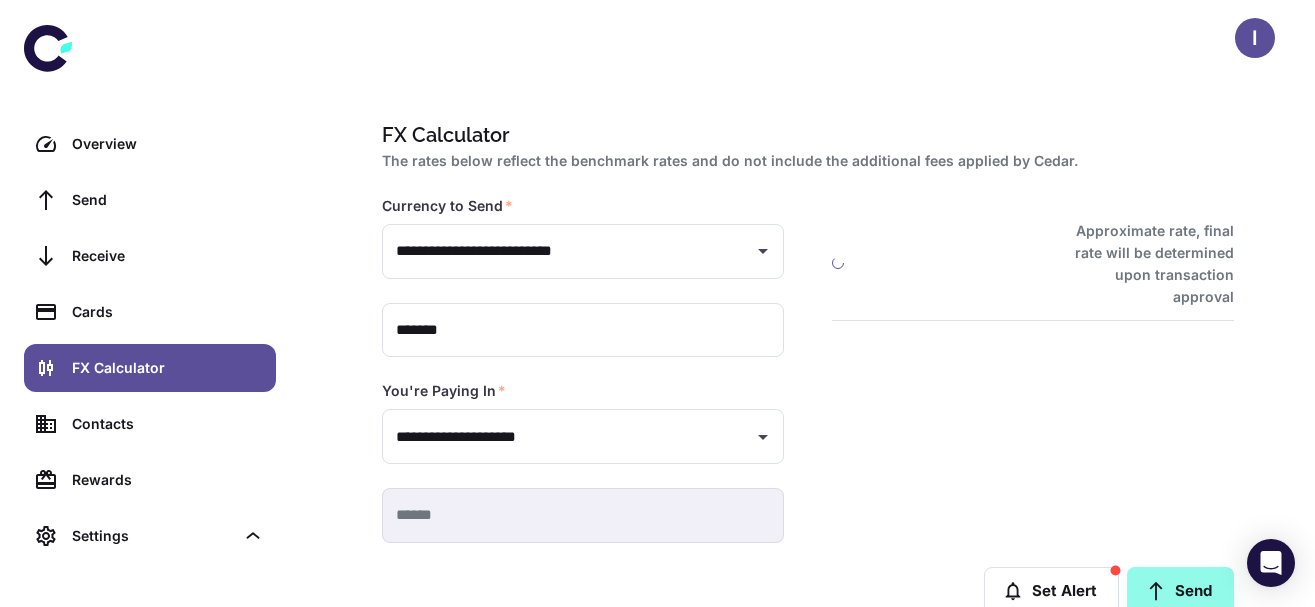 type on "**********" 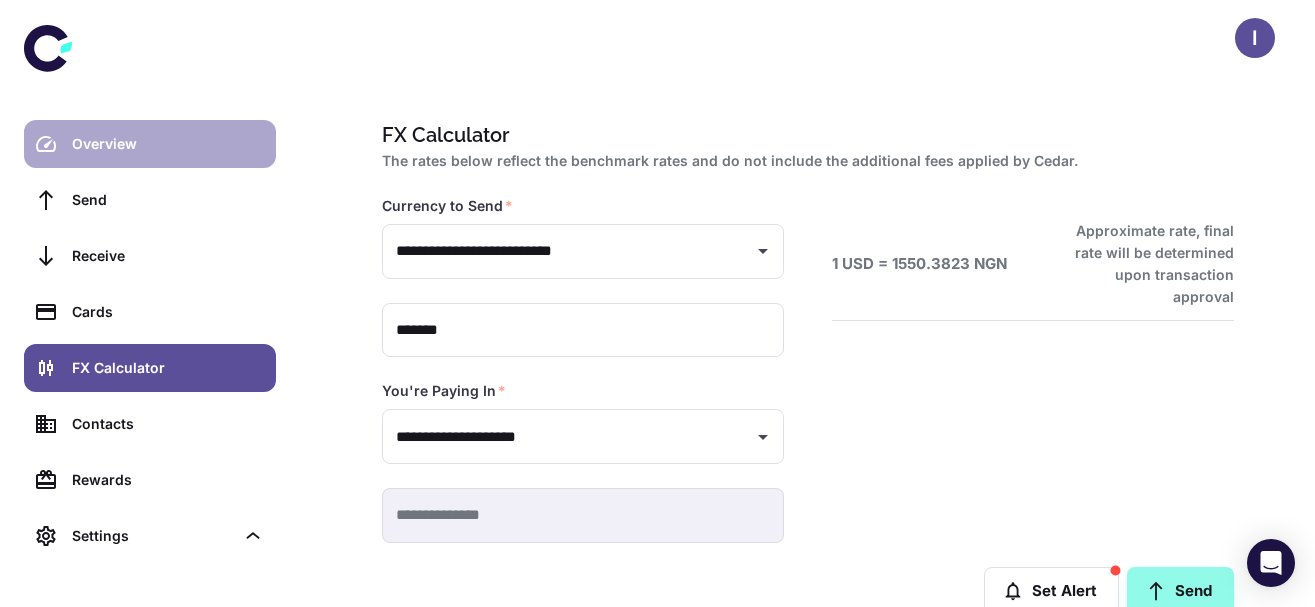 click on "Overview" at bounding box center [168, 144] 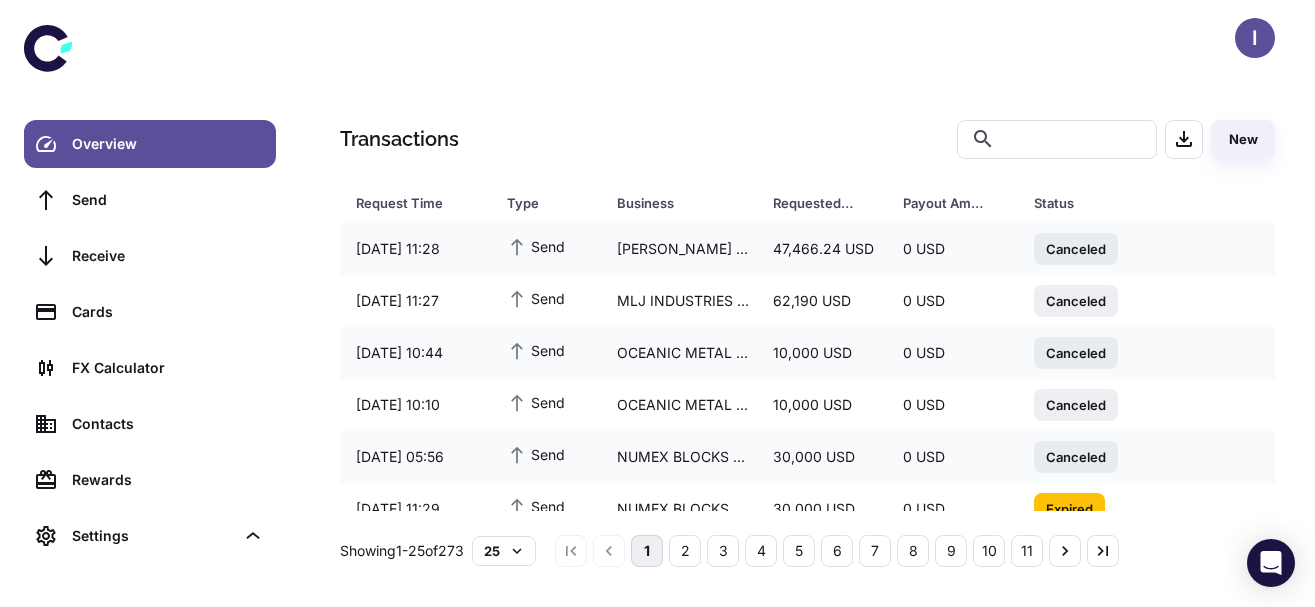scroll, scrollTop: 0, scrollLeft: 0, axis: both 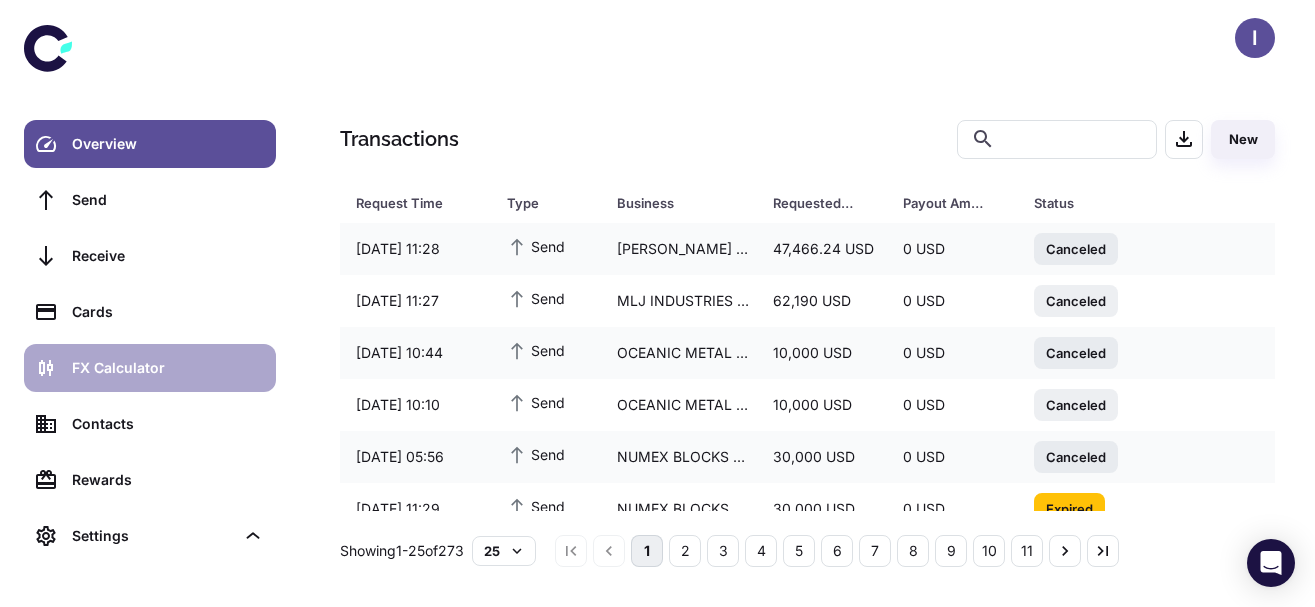 click on "FX Calculator" at bounding box center [168, 368] 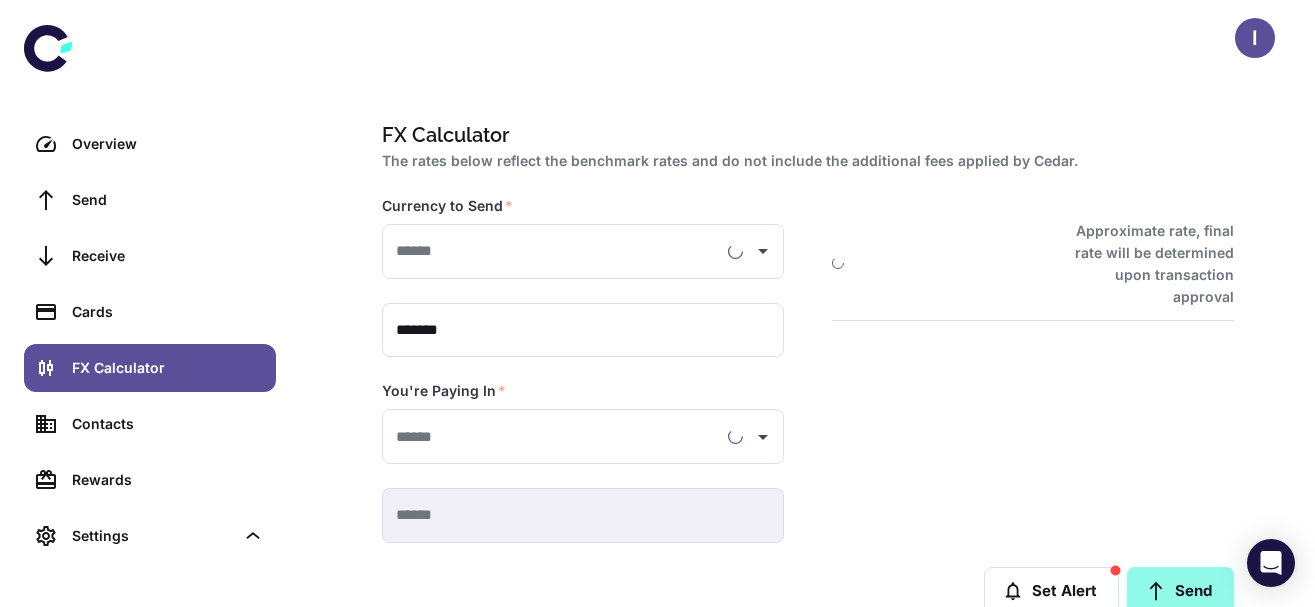 type on "**********" 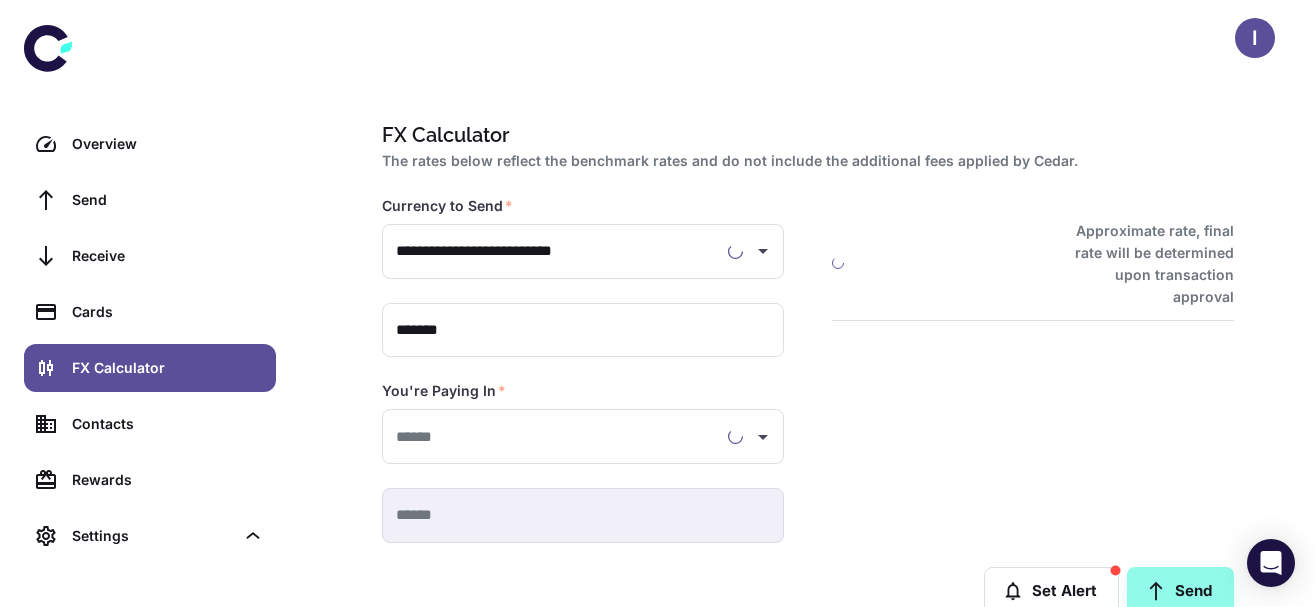 type on "**********" 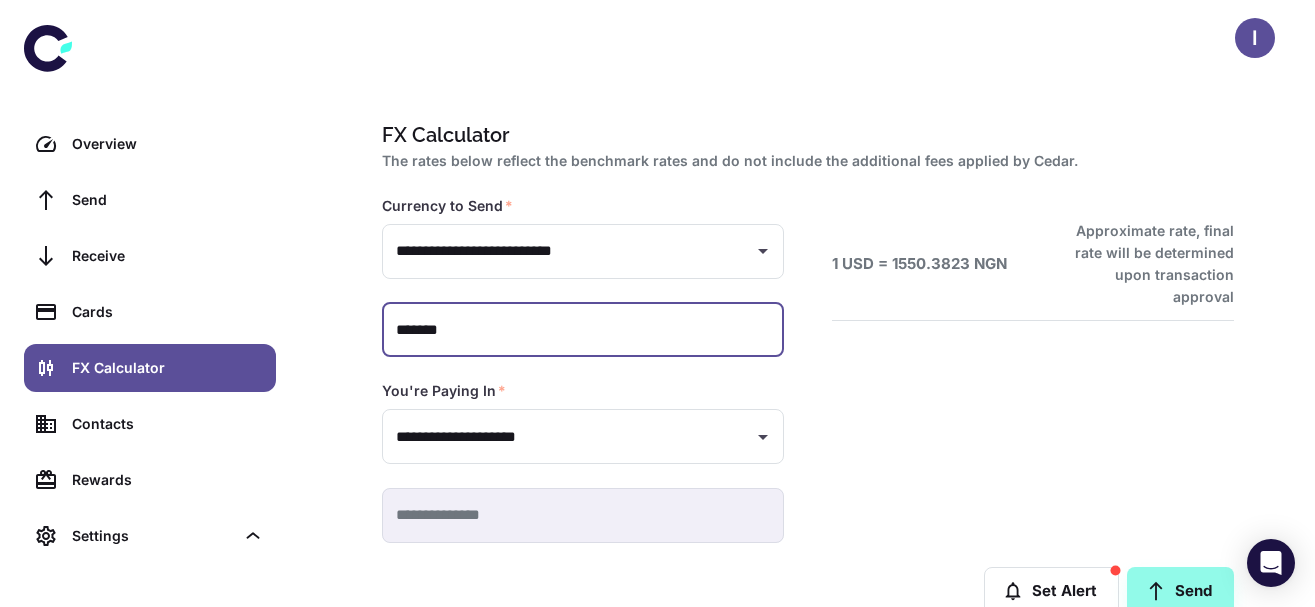 click on "*******" at bounding box center (583, 330) 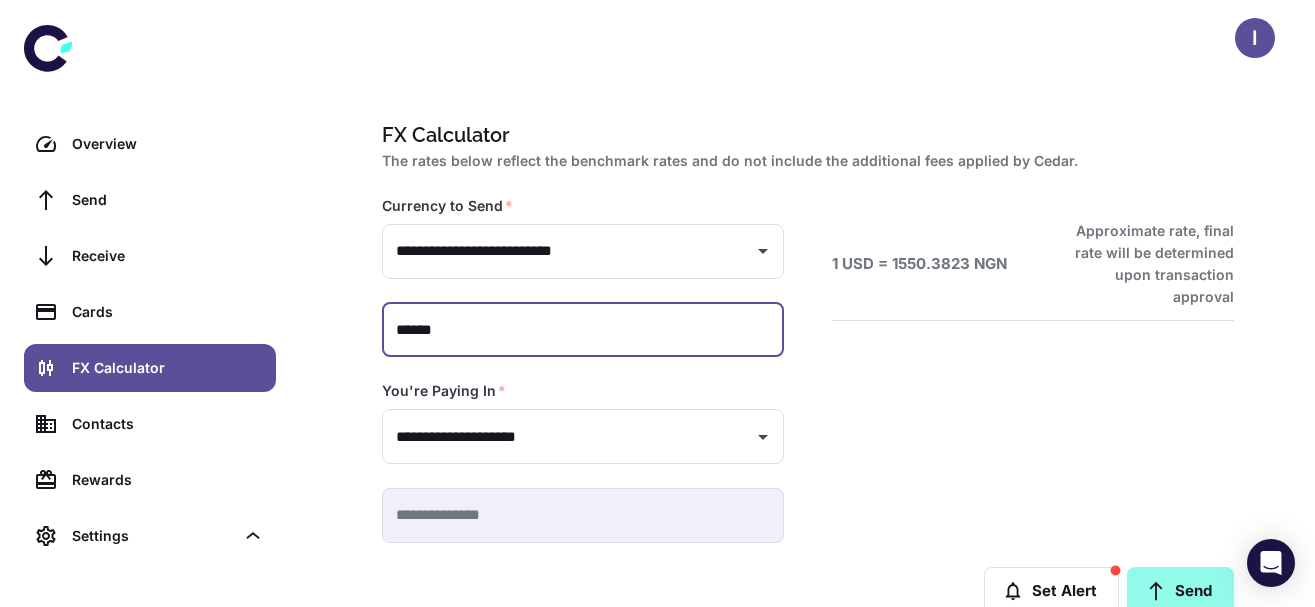type 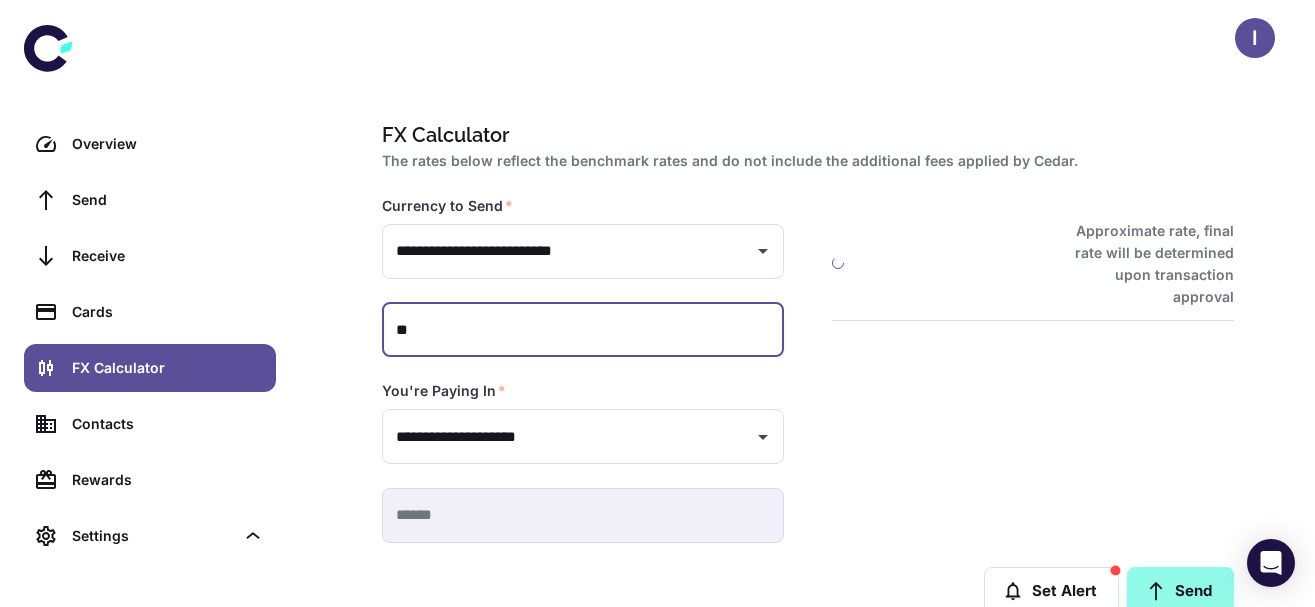 type on "*" 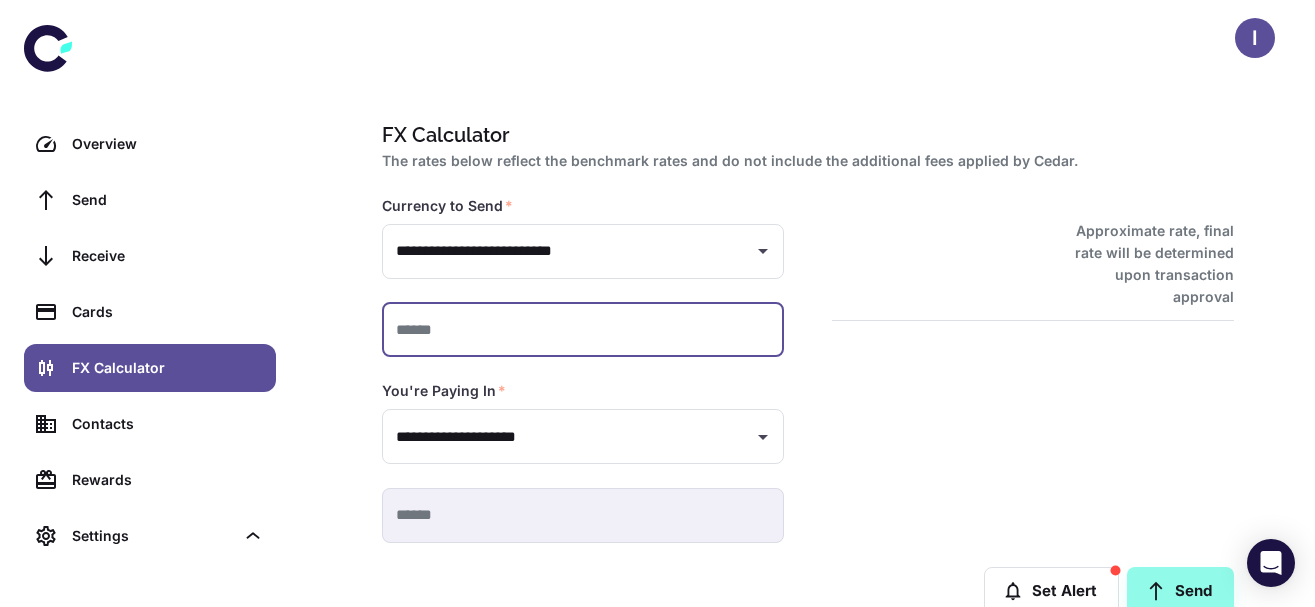 type on "*" 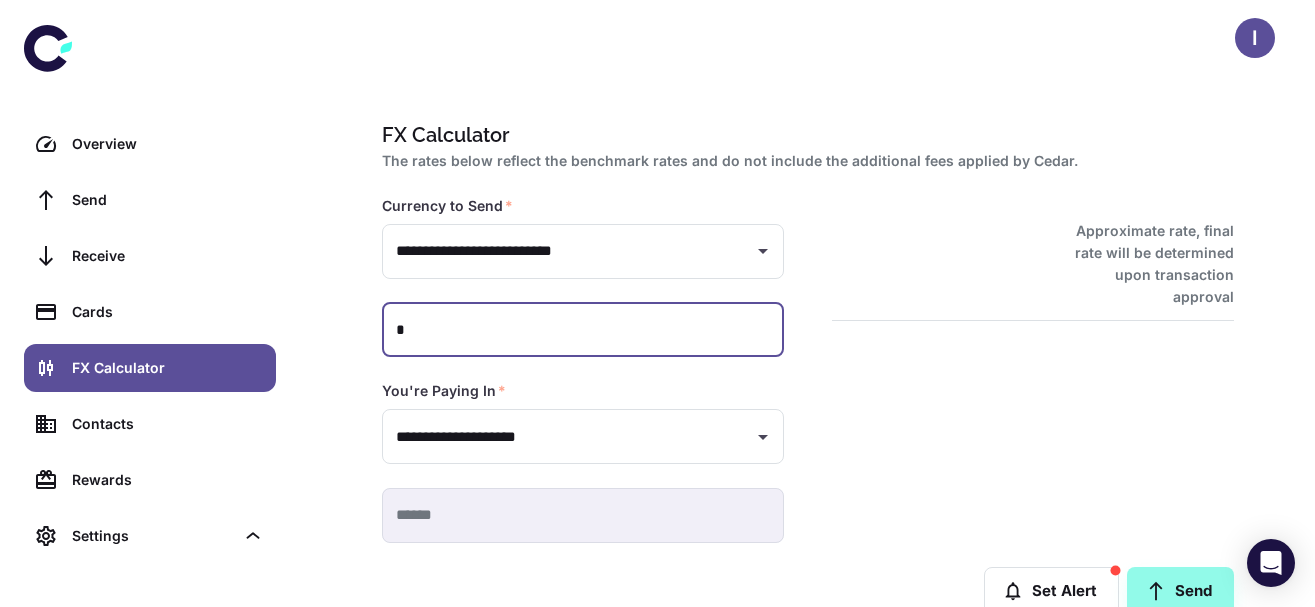 type on "*********" 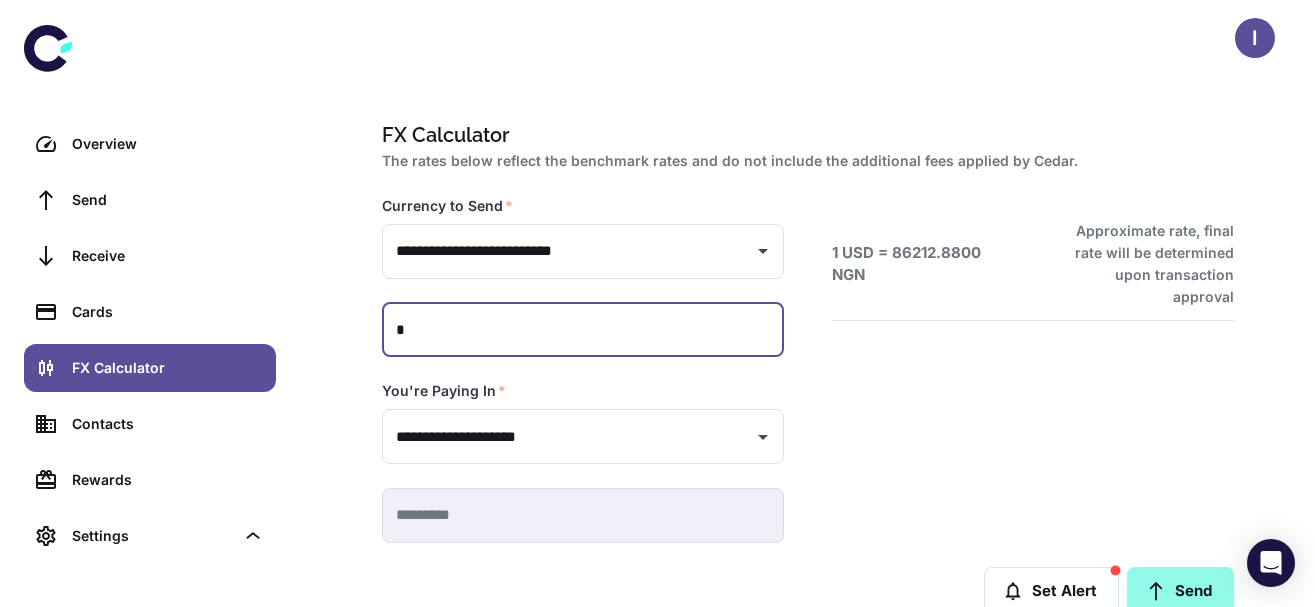 type on "**" 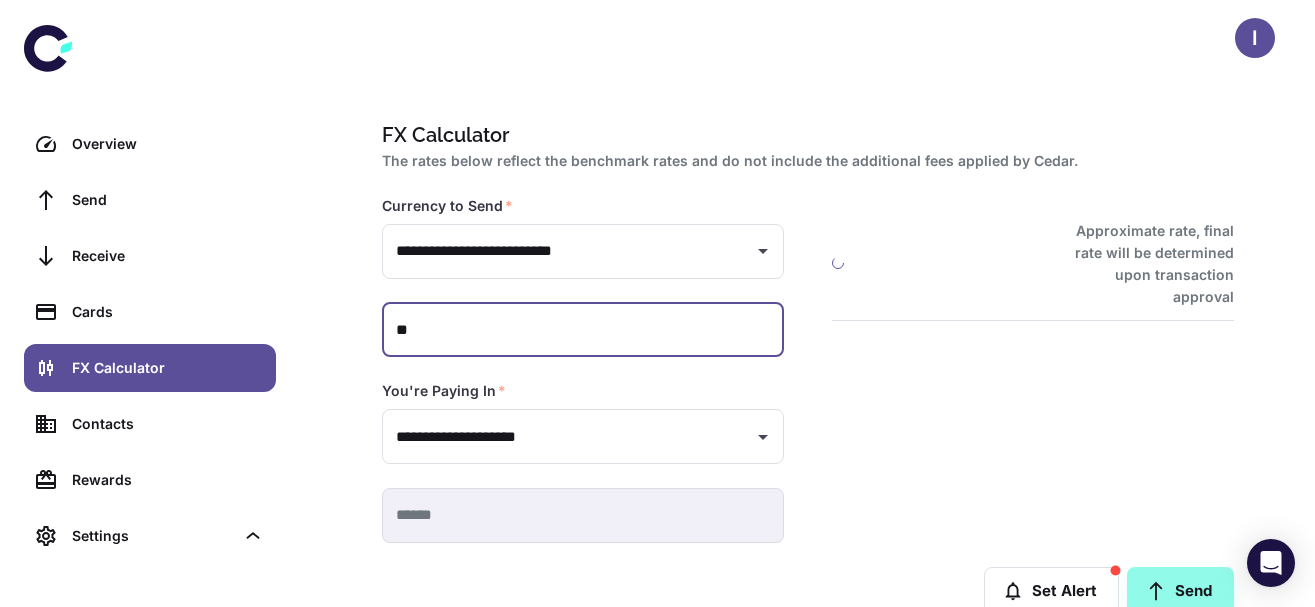 type on "**********" 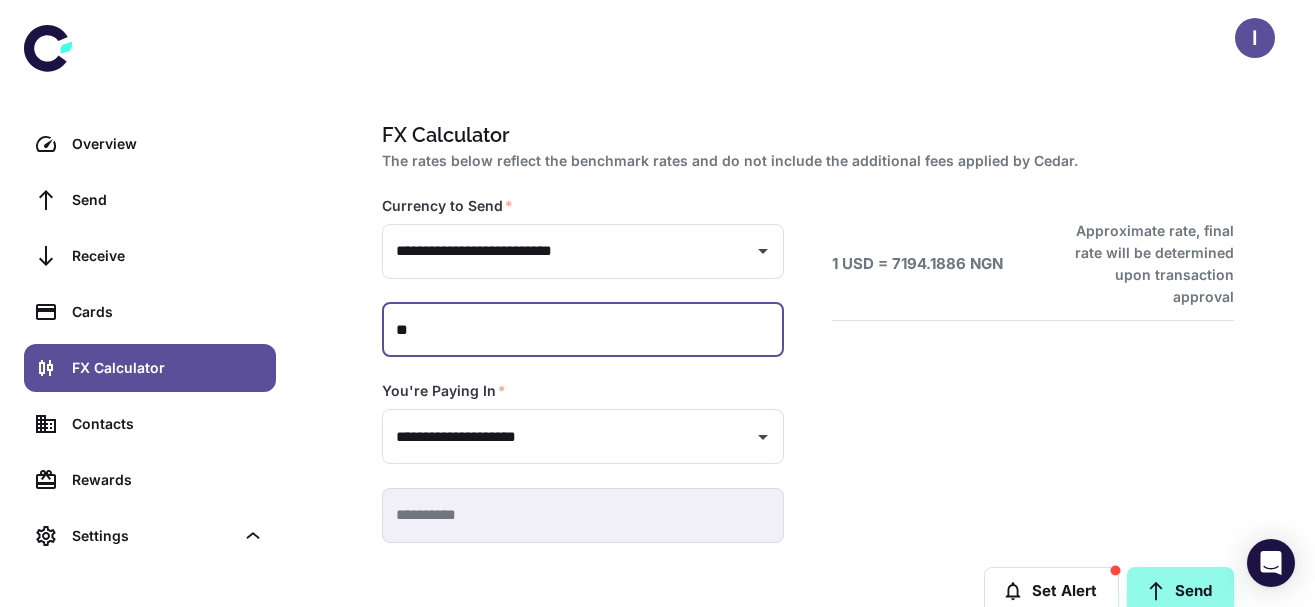 type on "***" 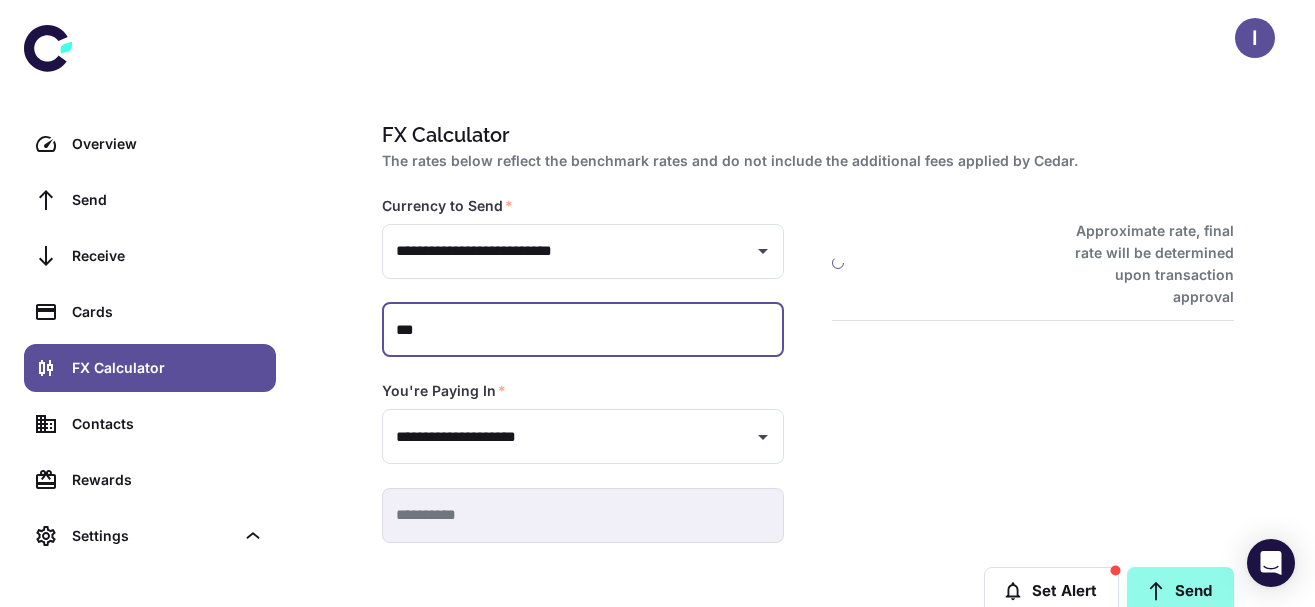 type 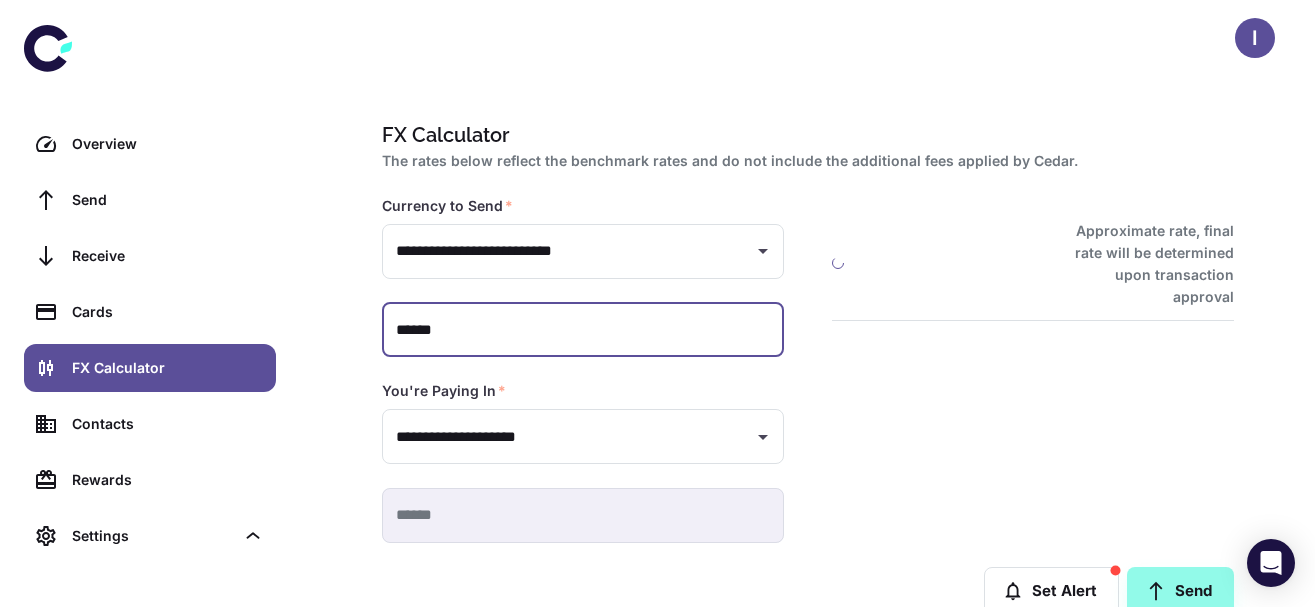 type on "*******" 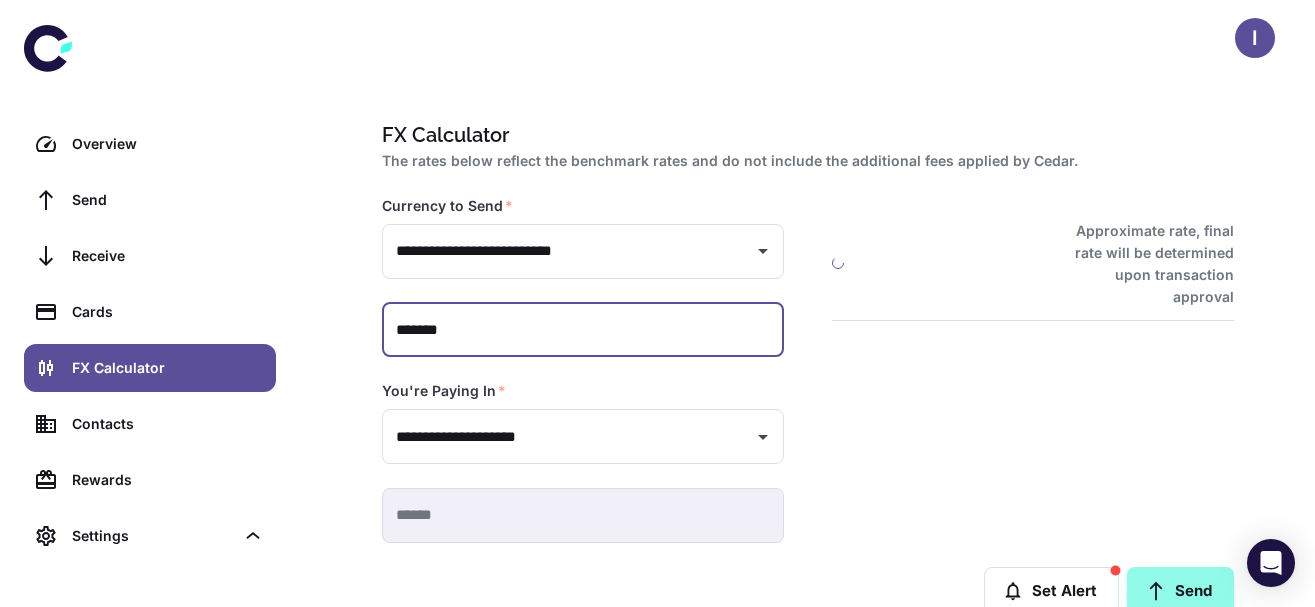 type on "**********" 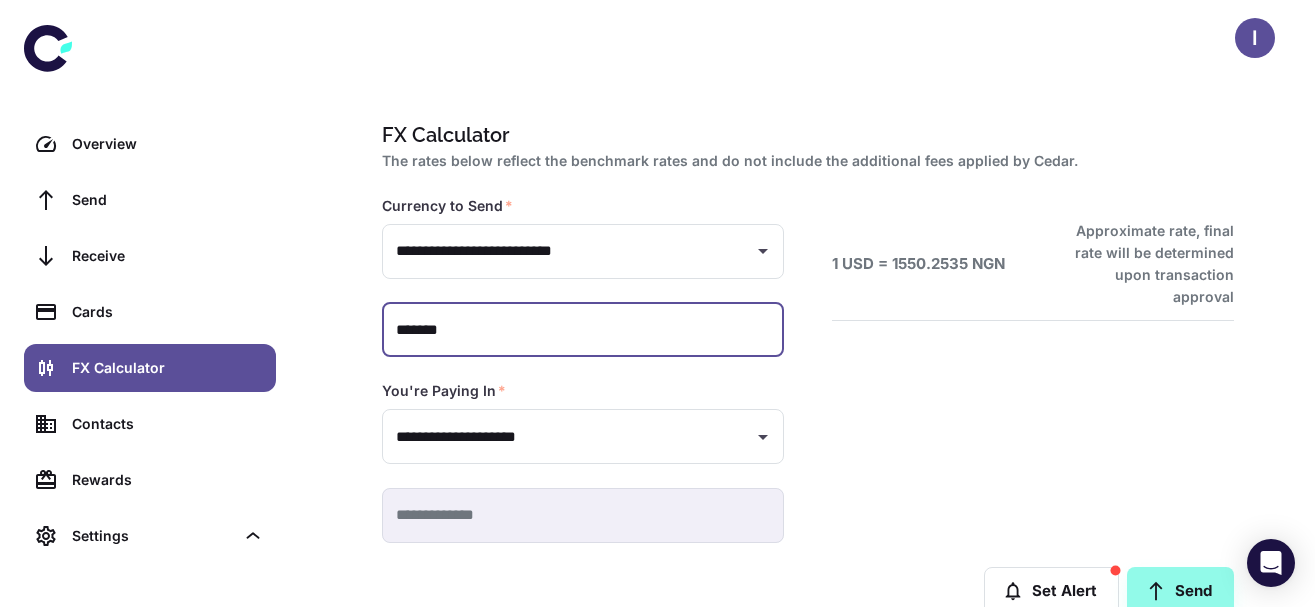type on "******" 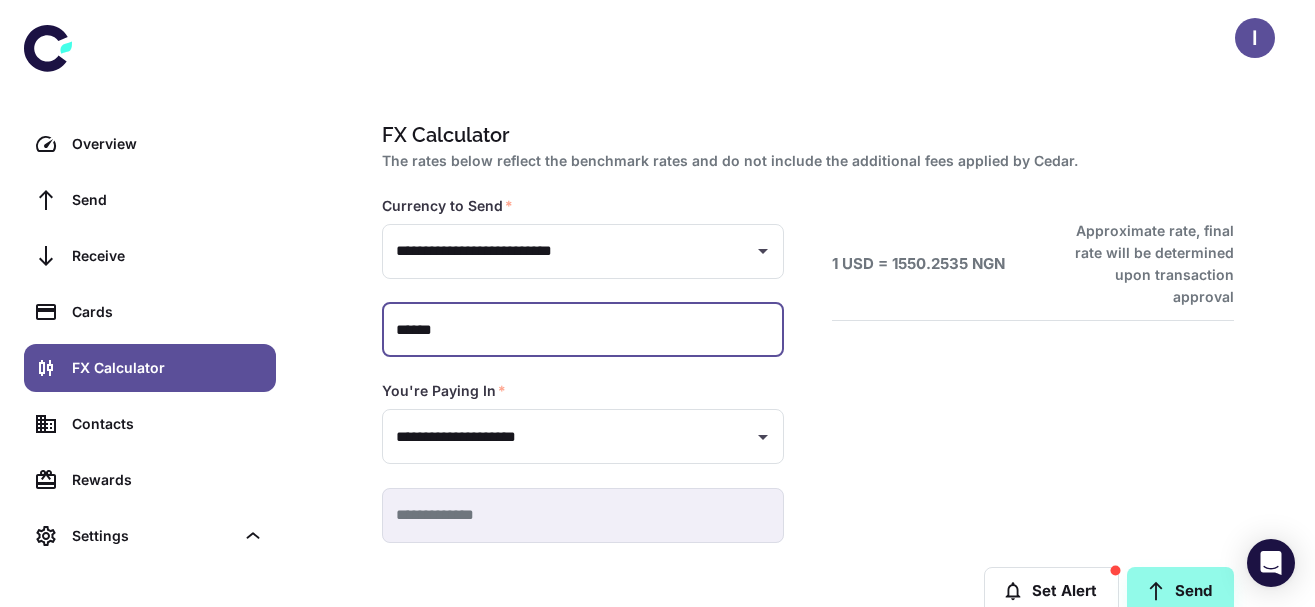 type on "**********" 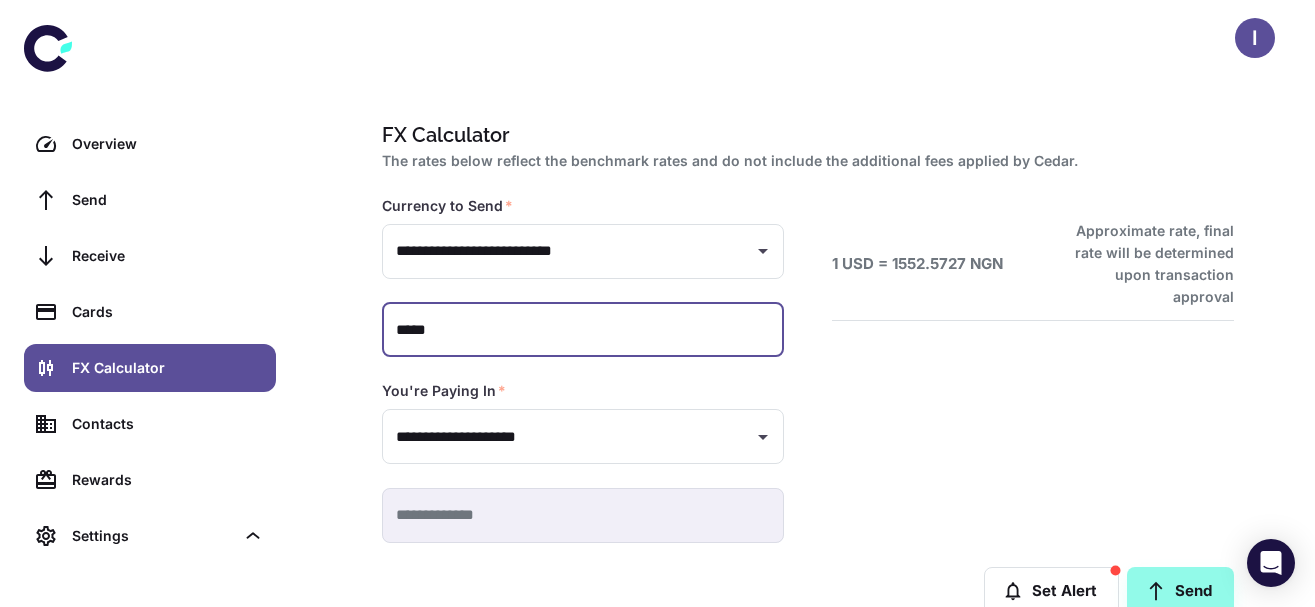 type on "***" 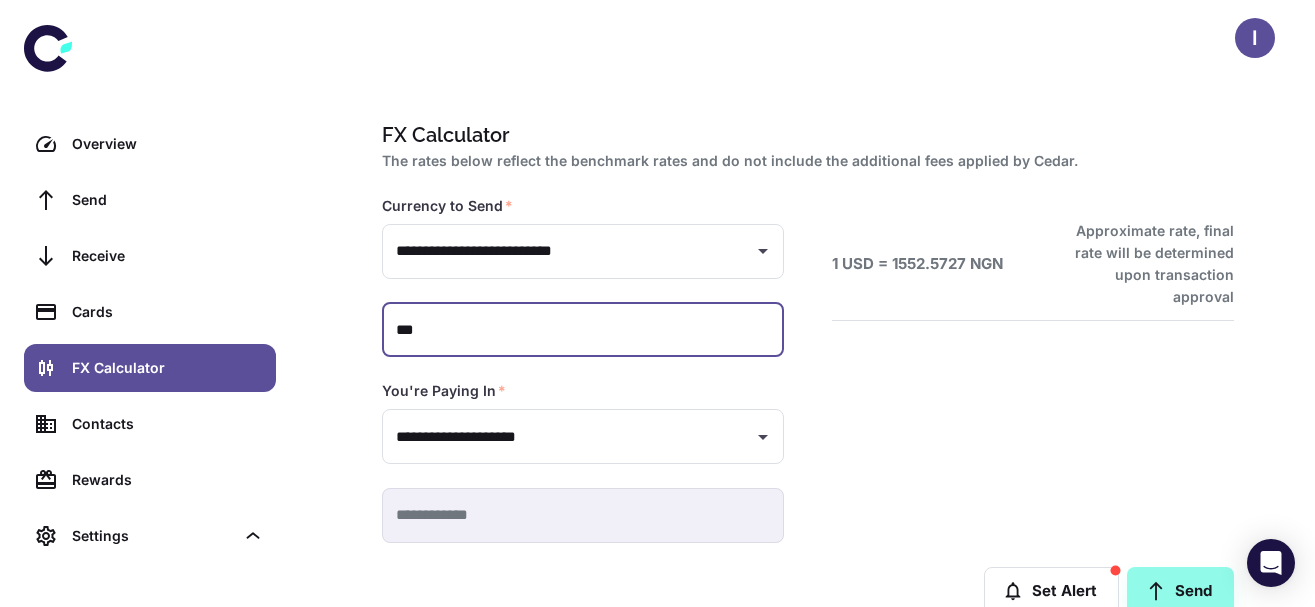 type on "**" 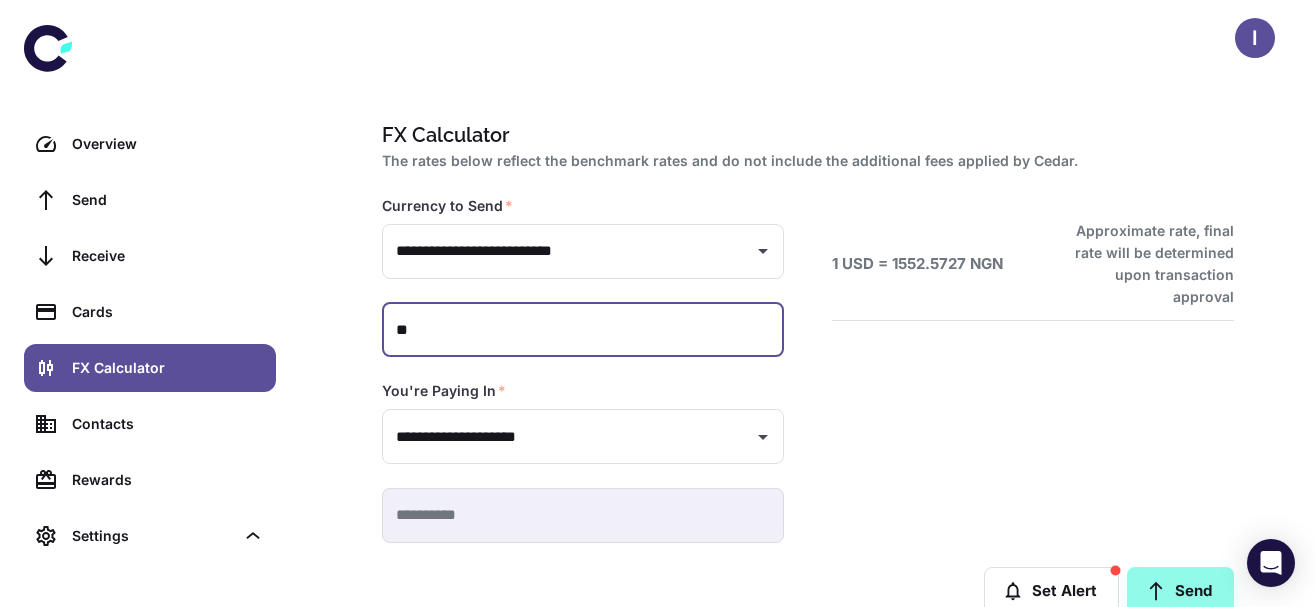 type on "*" 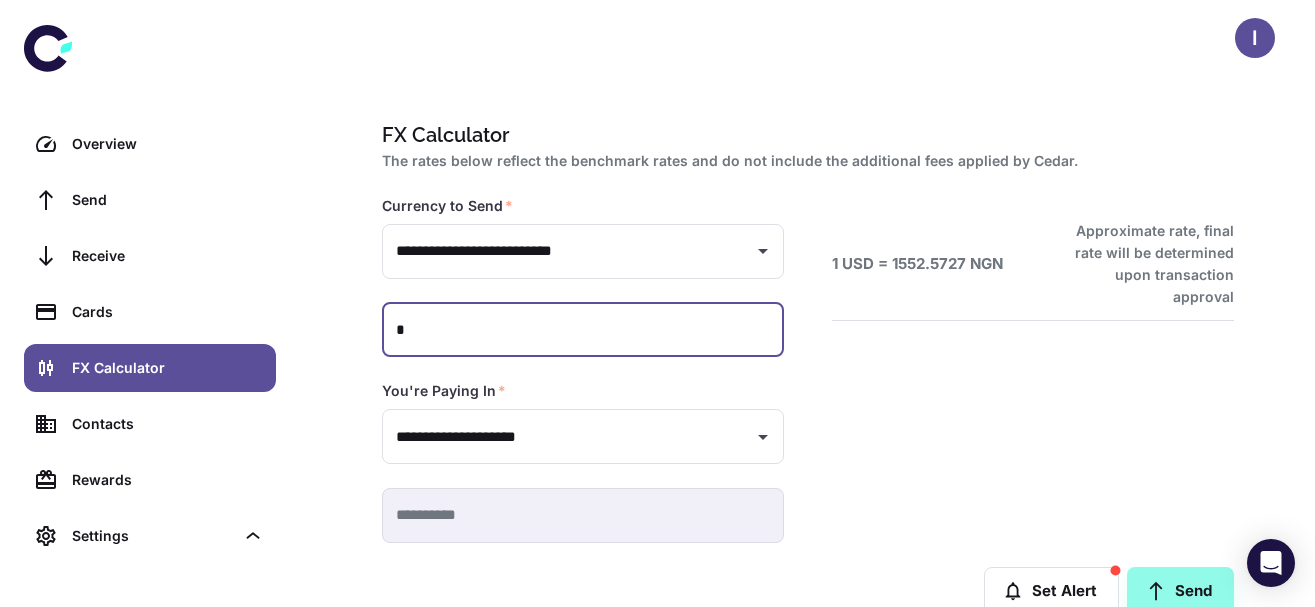 type 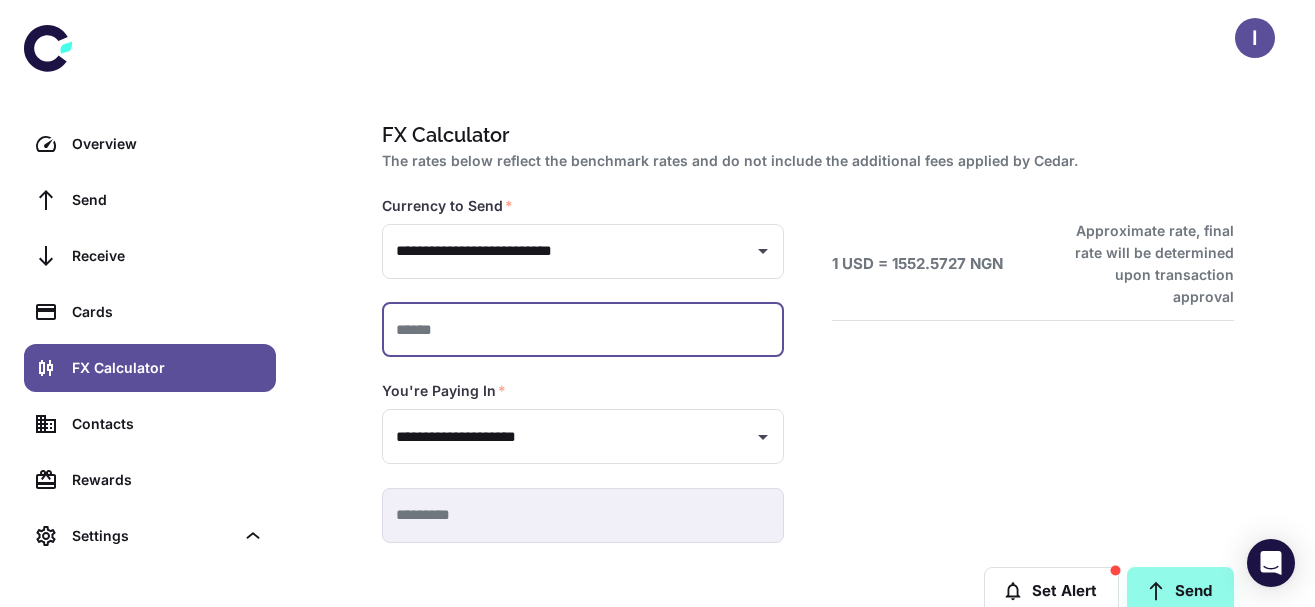 type 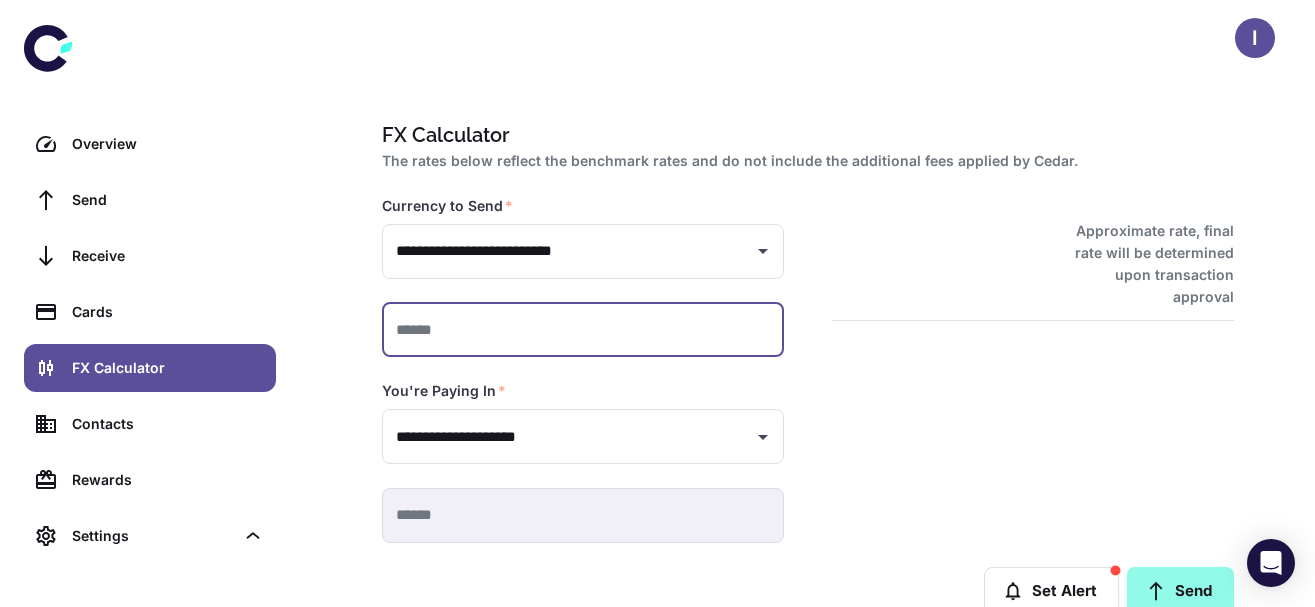 click at bounding box center [583, 330] 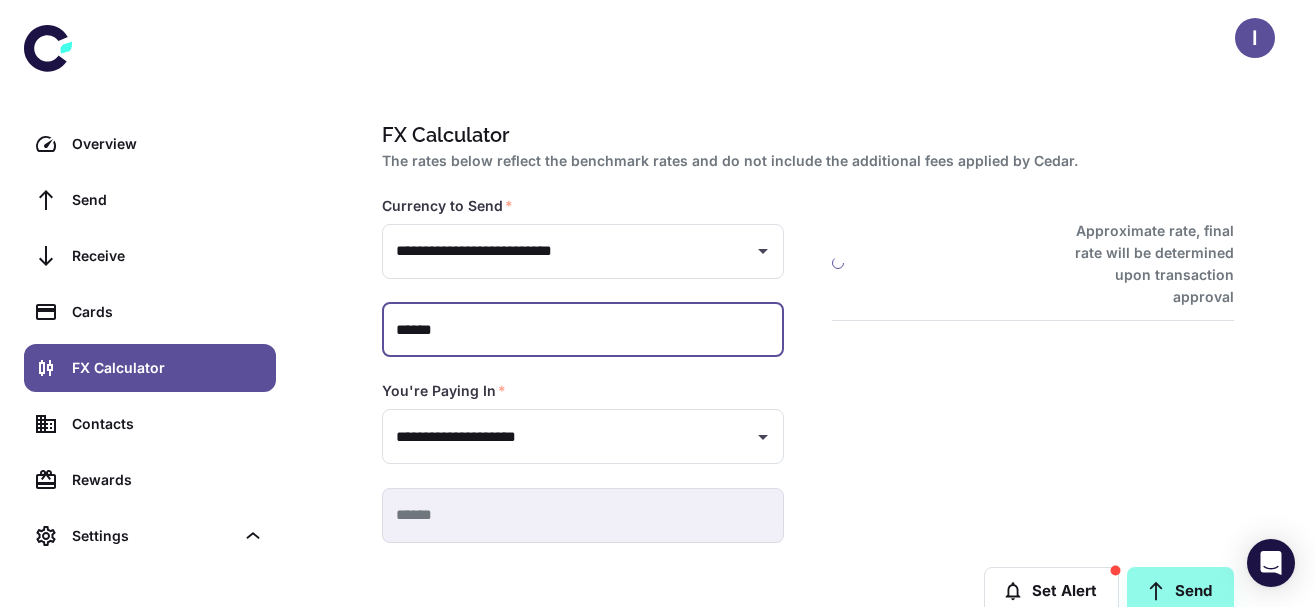 type on "*******" 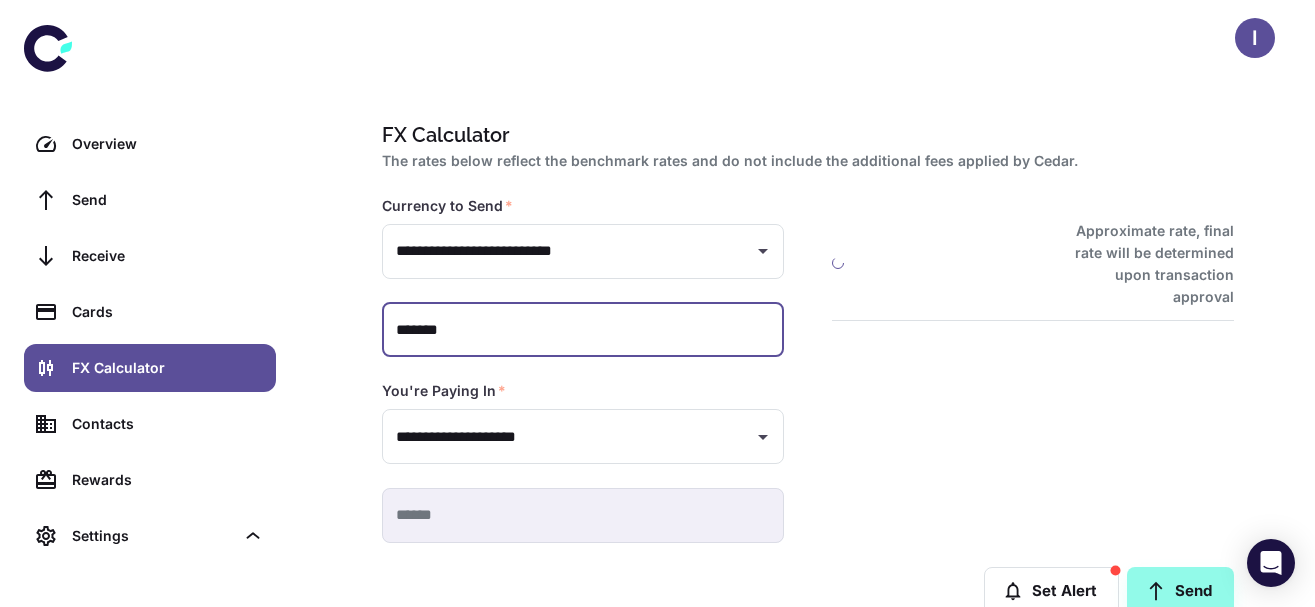 type on "**********" 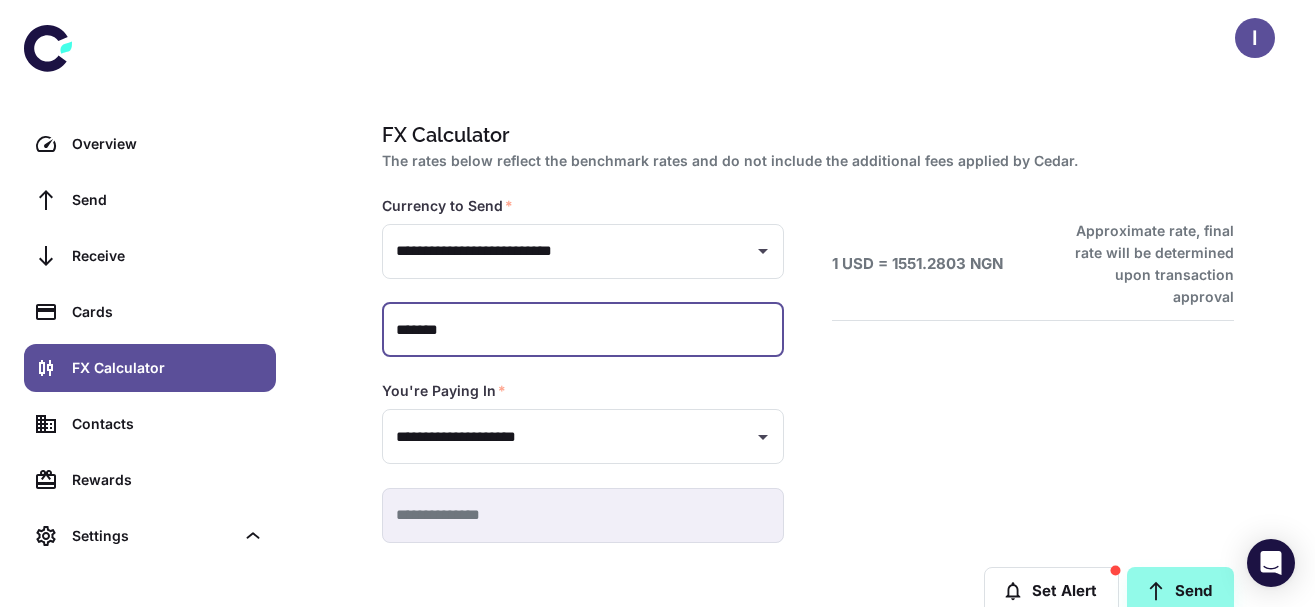 type on "******" 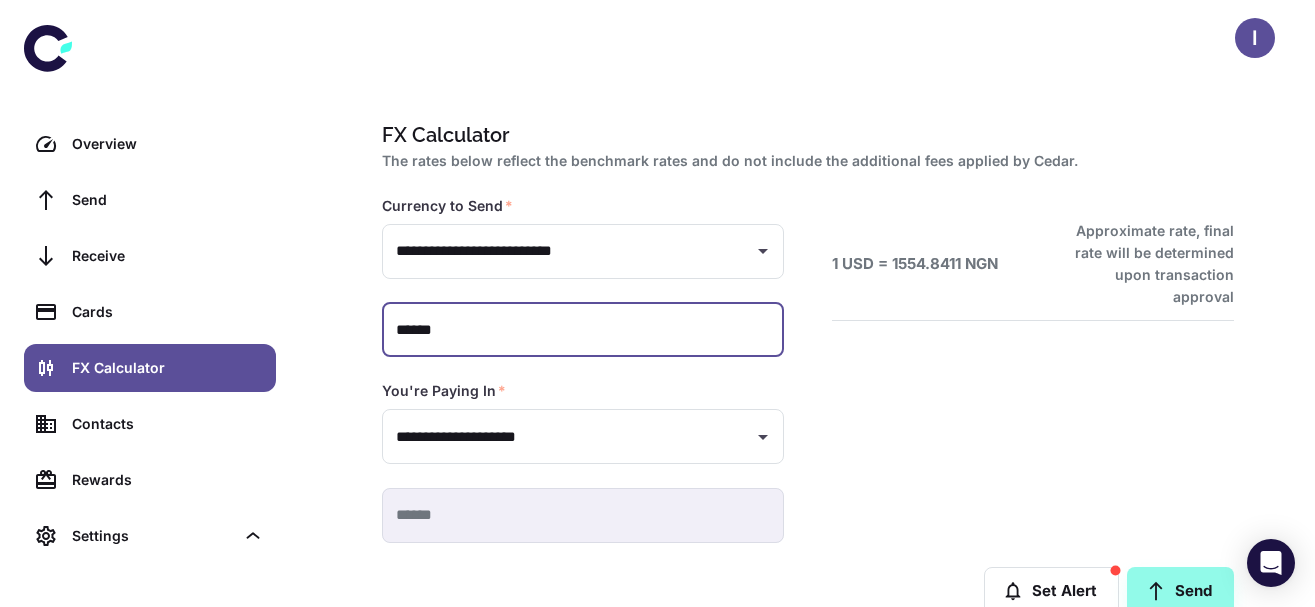 type on "**********" 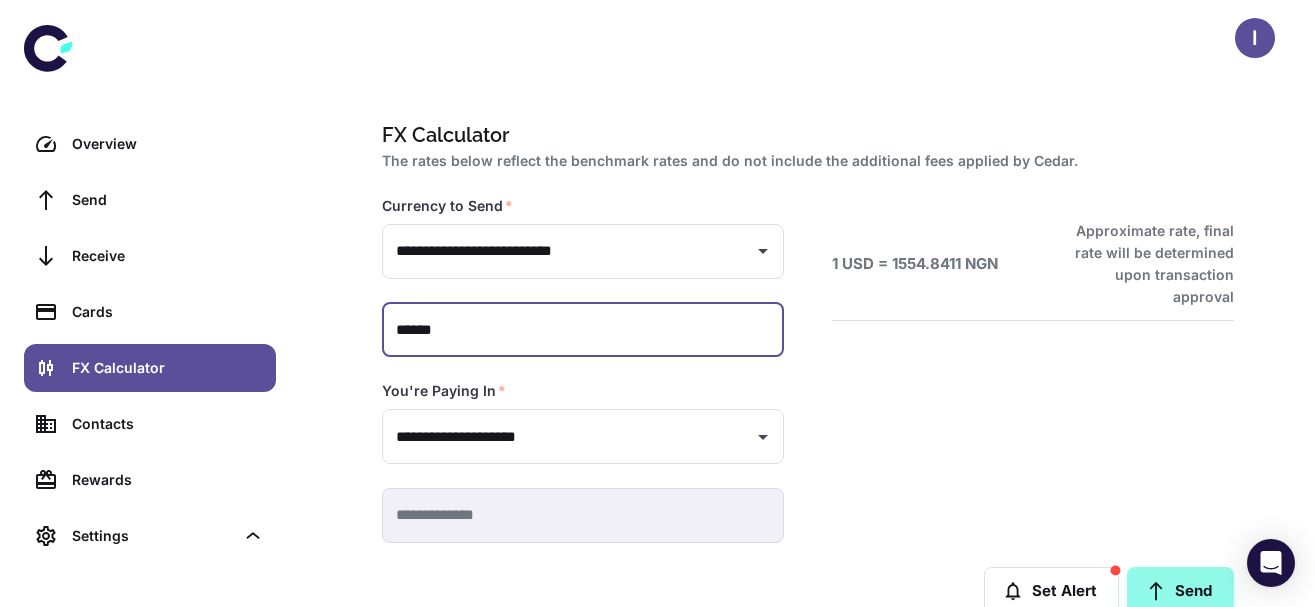 type on "*******" 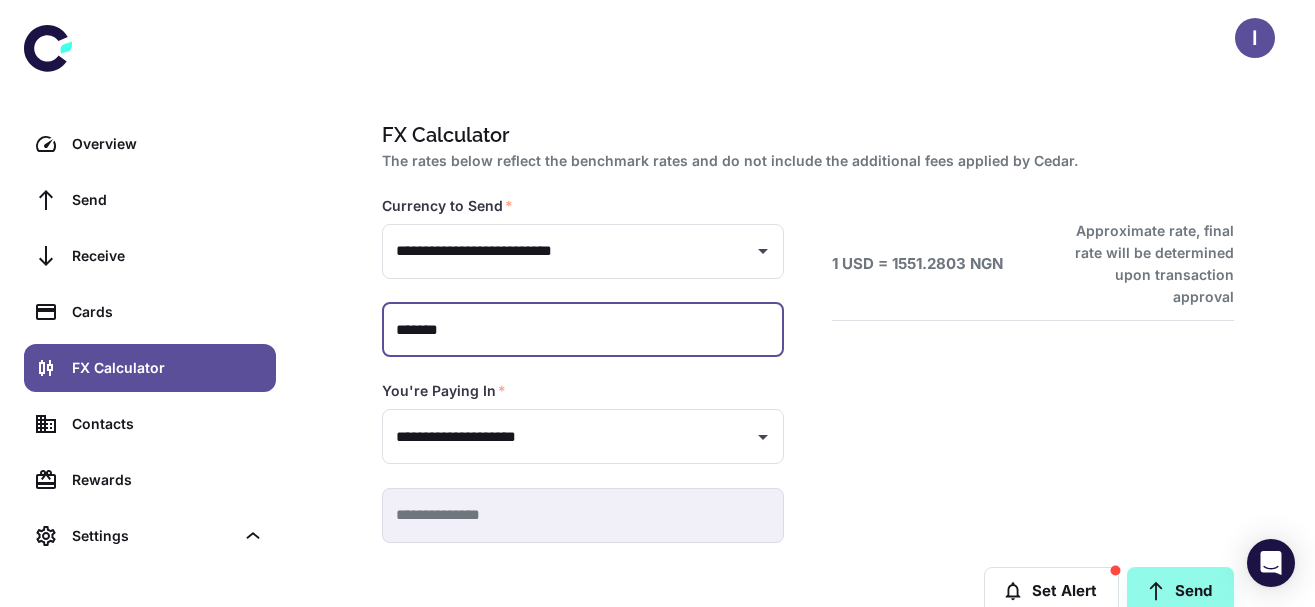 type on "**********" 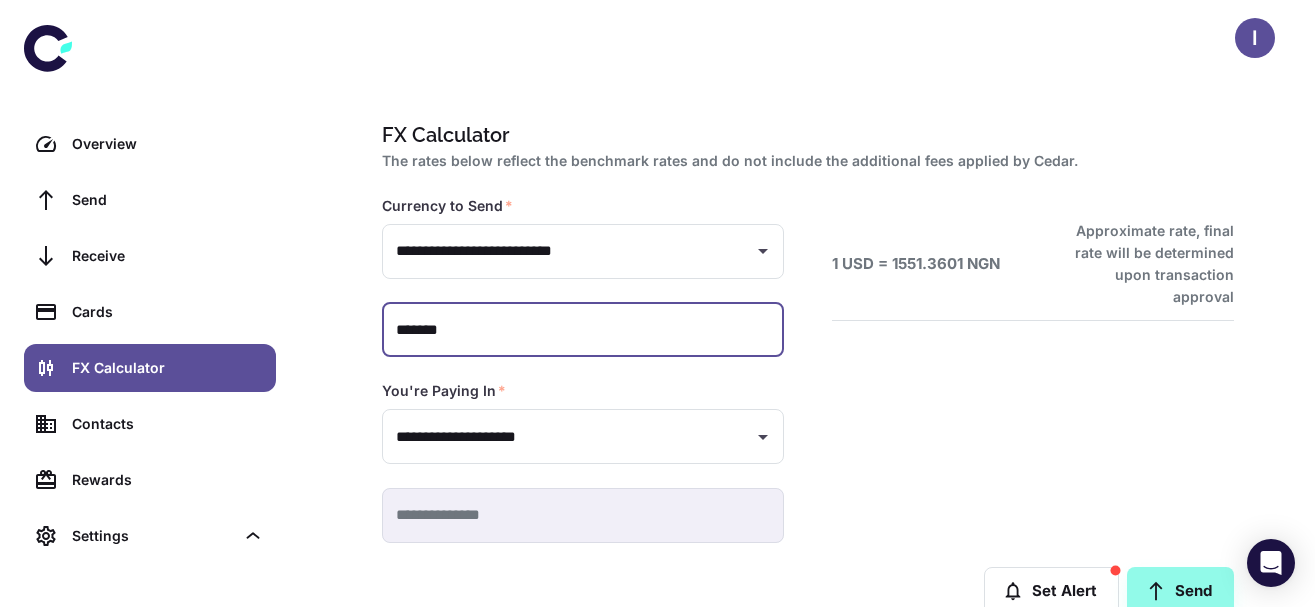 type on "******" 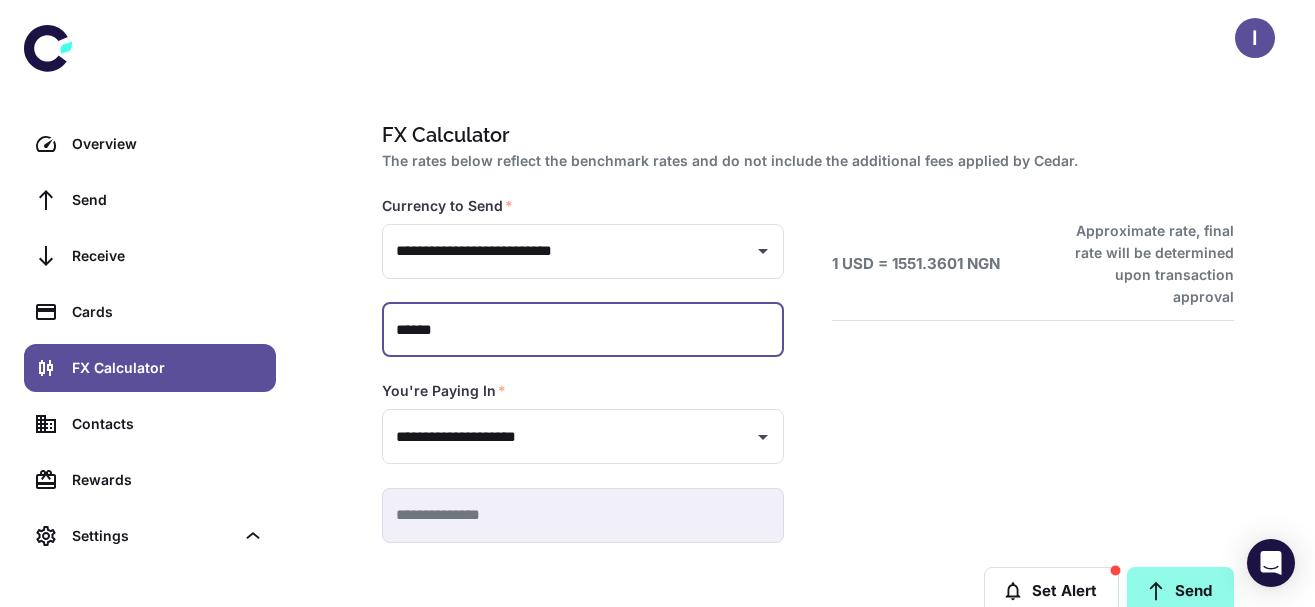 type on "**********" 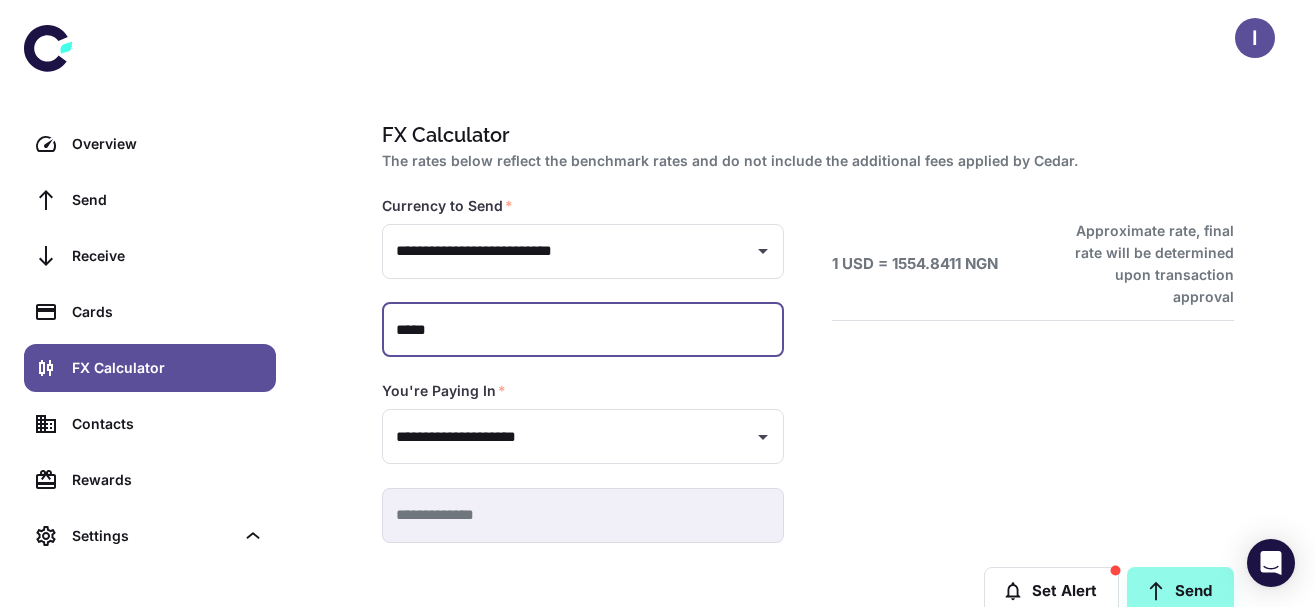 type on "***" 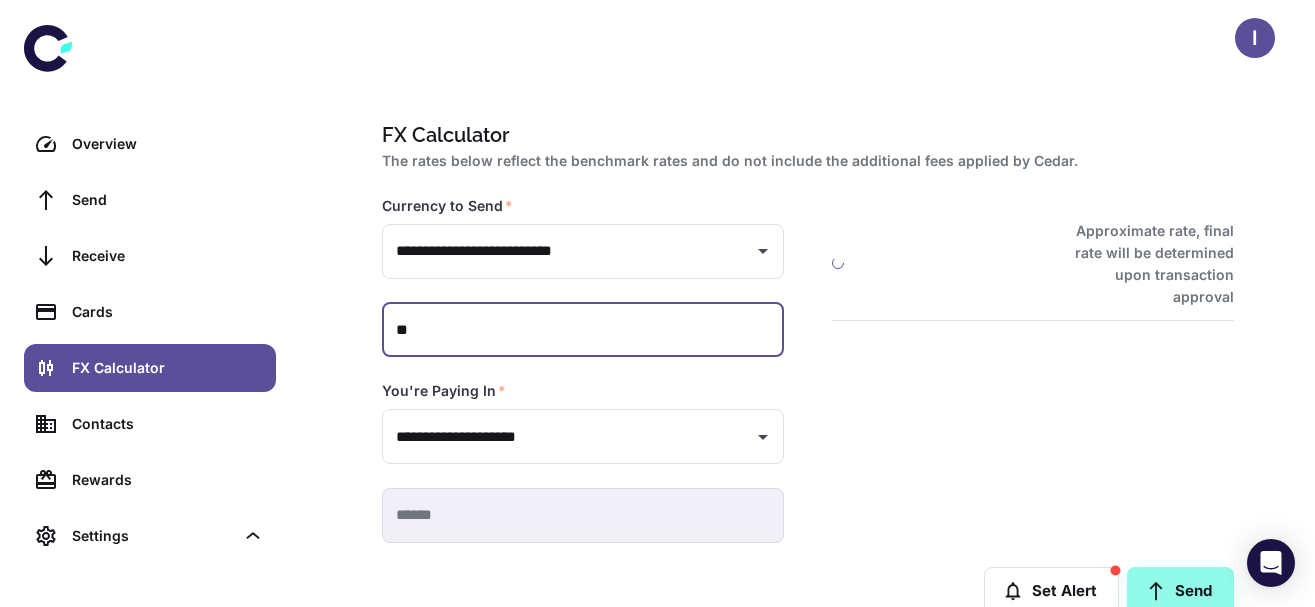 type on "*" 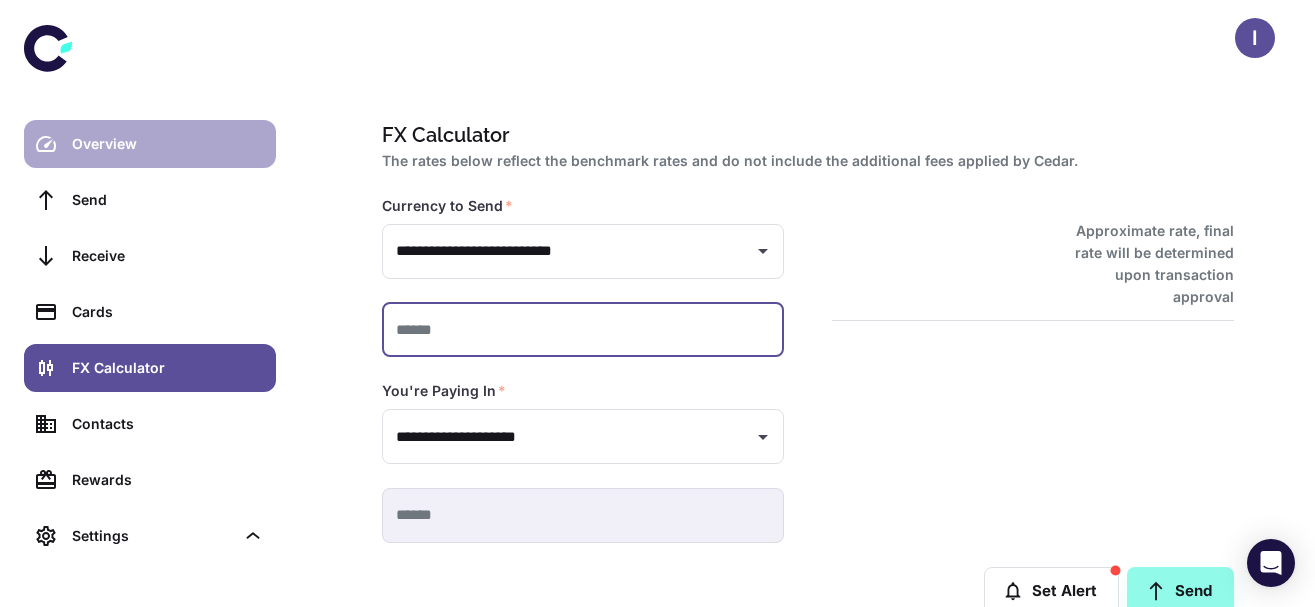 type 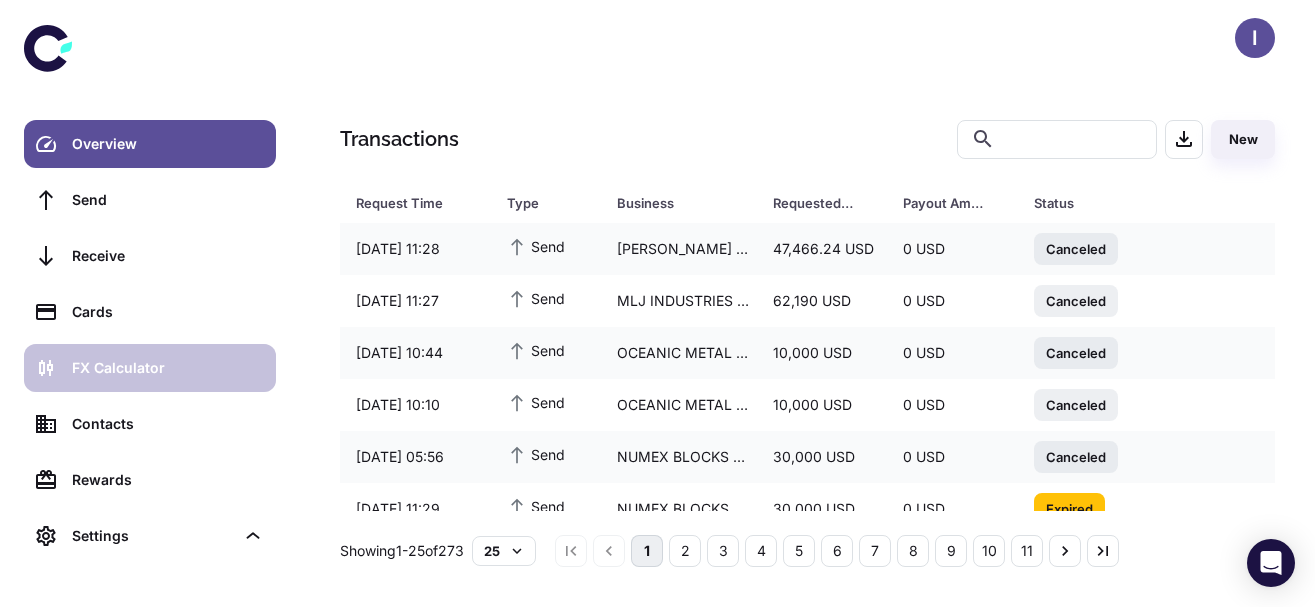 click on "FX Calculator" at bounding box center (168, 368) 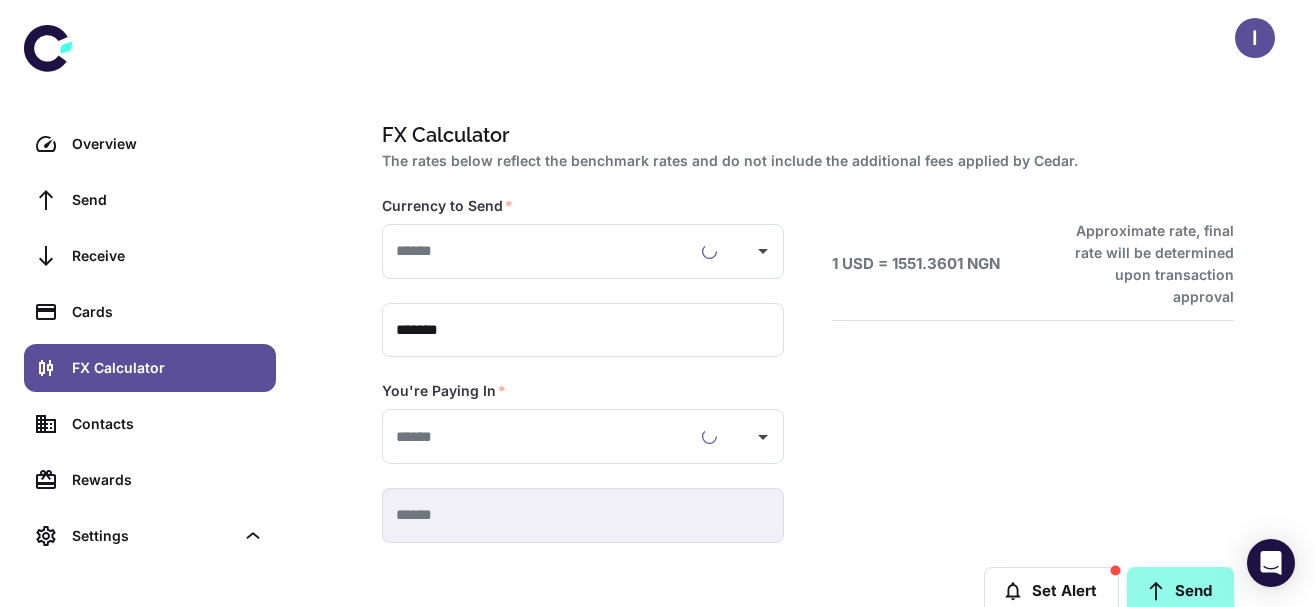 type on "**********" 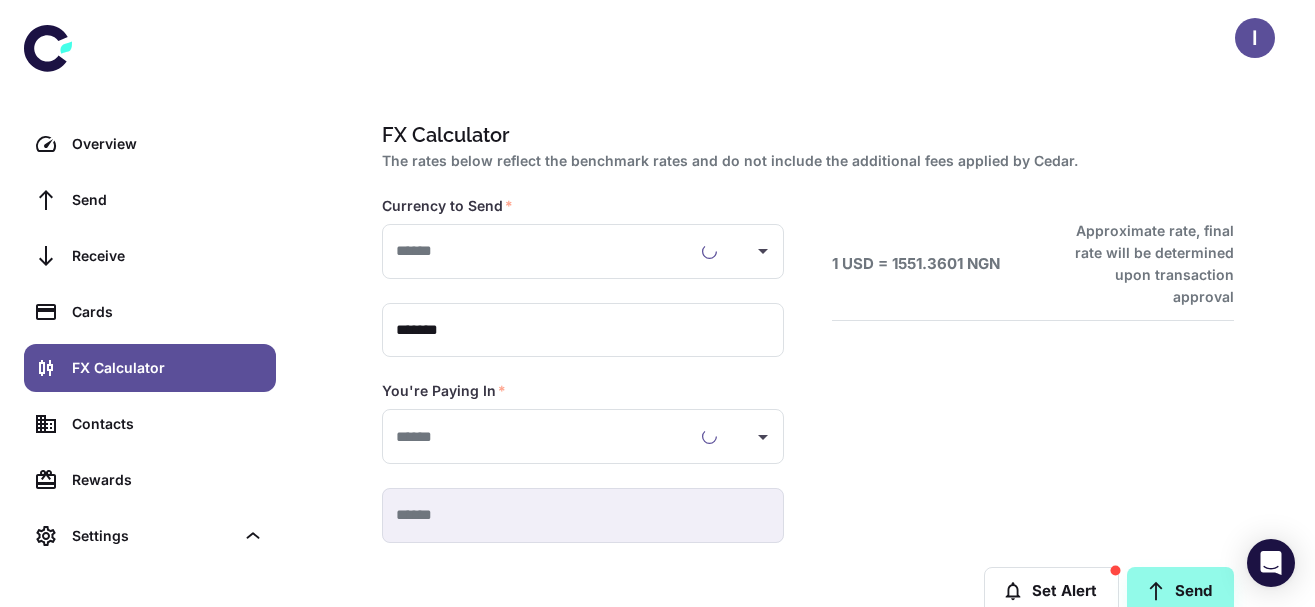 type on "**********" 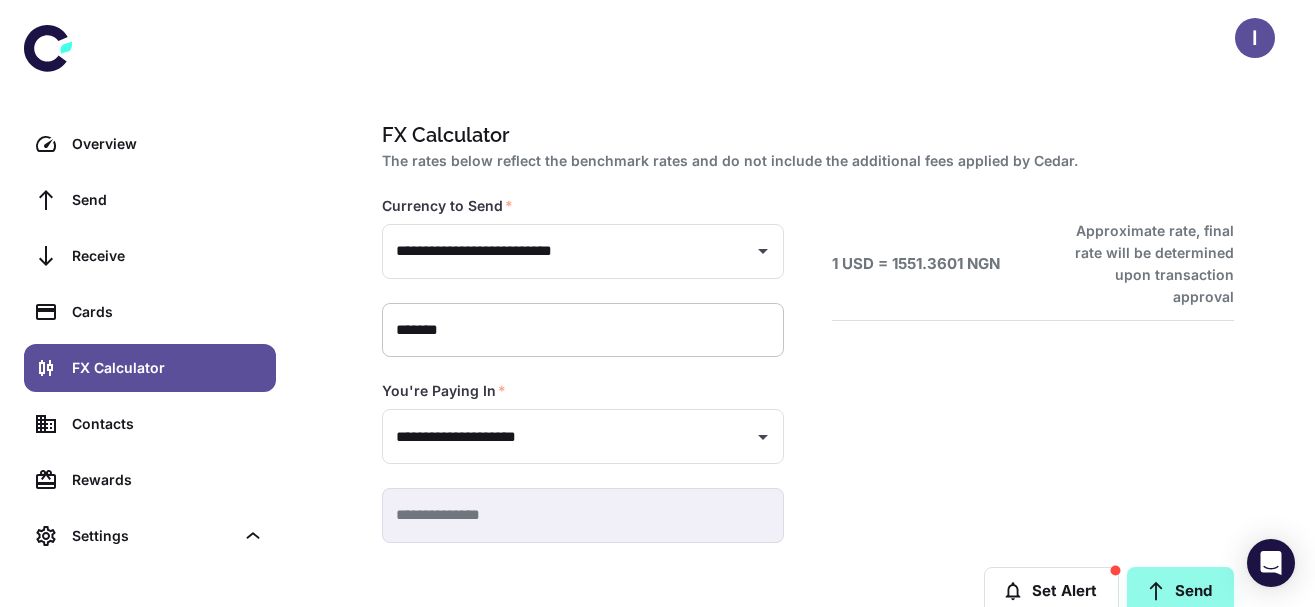 click on "*******" at bounding box center [583, 330] 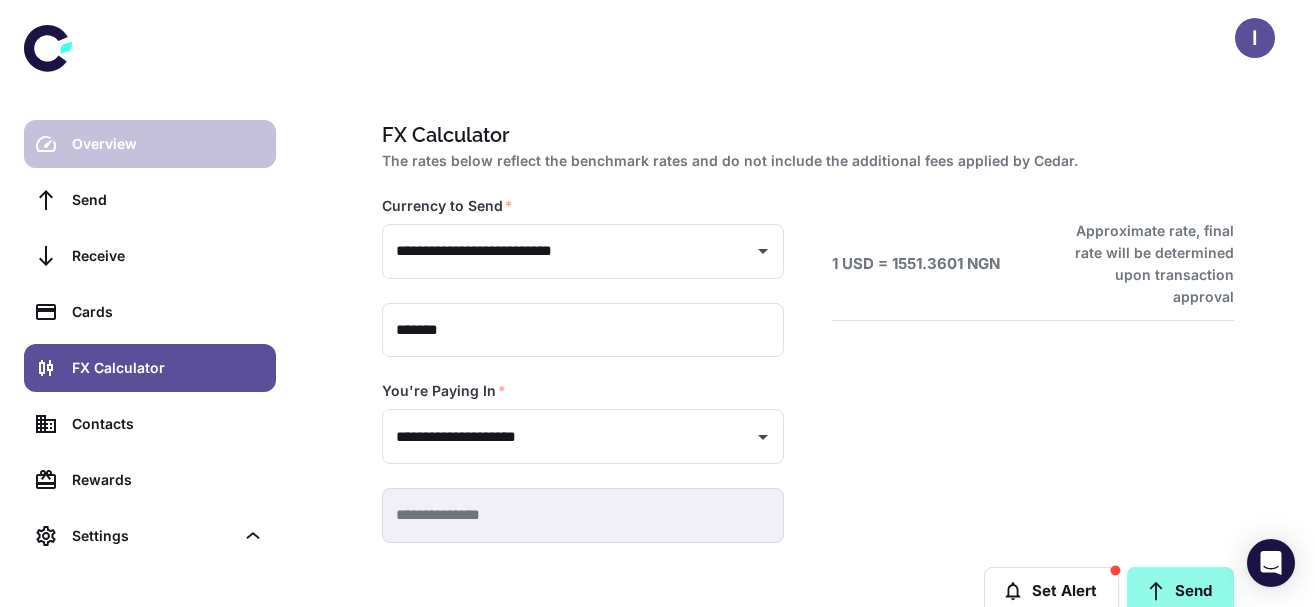 click on "Overview" at bounding box center (150, 144) 